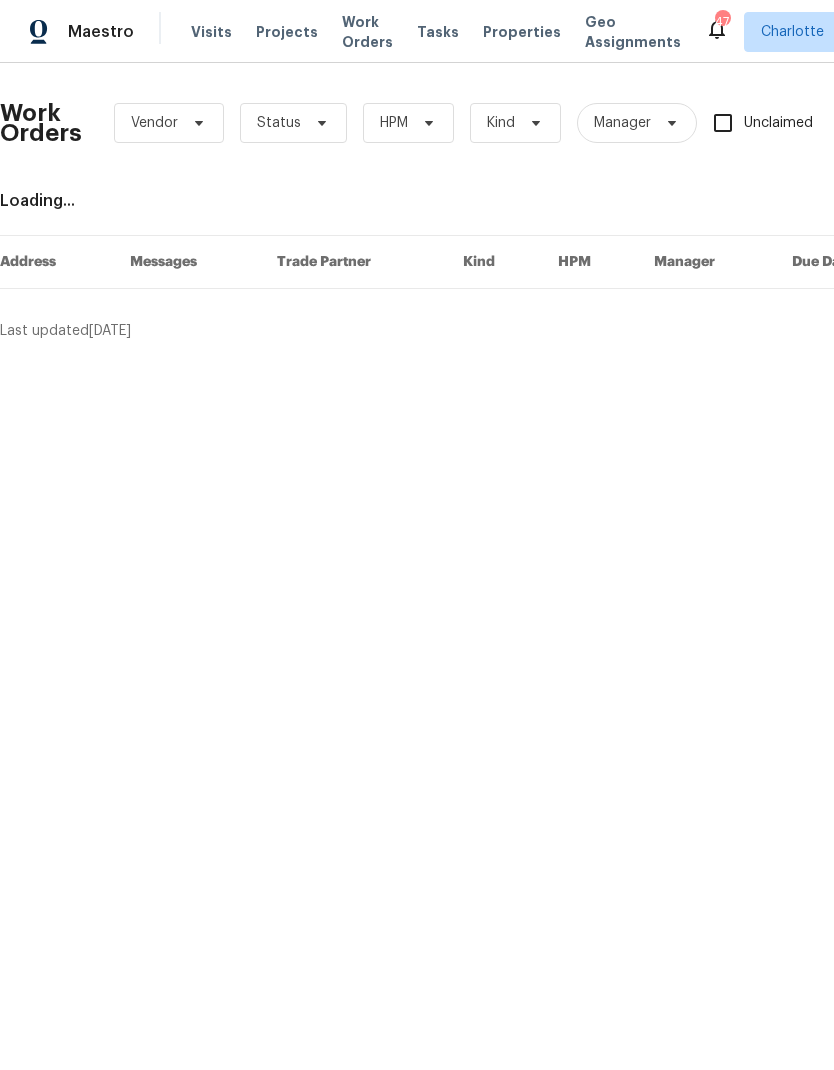 scroll, scrollTop: 0, scrollLeft: 0, axis: both 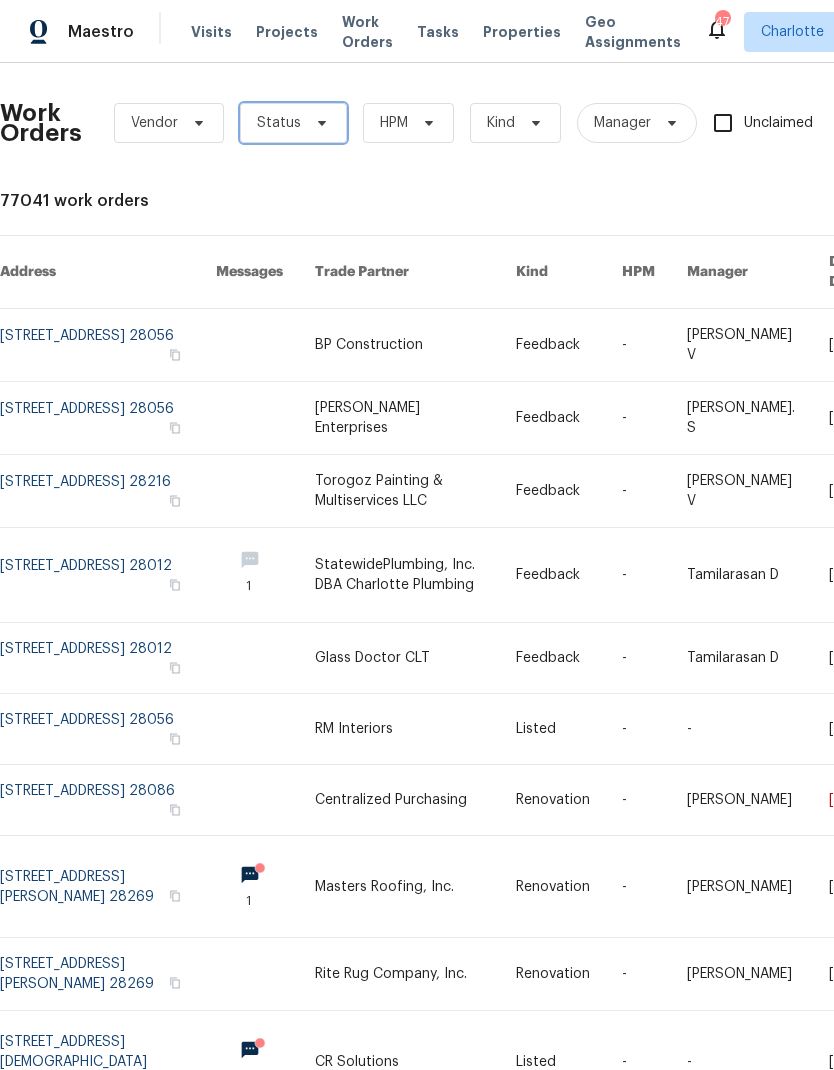 click on "Status" at bounding box center [293, 123] 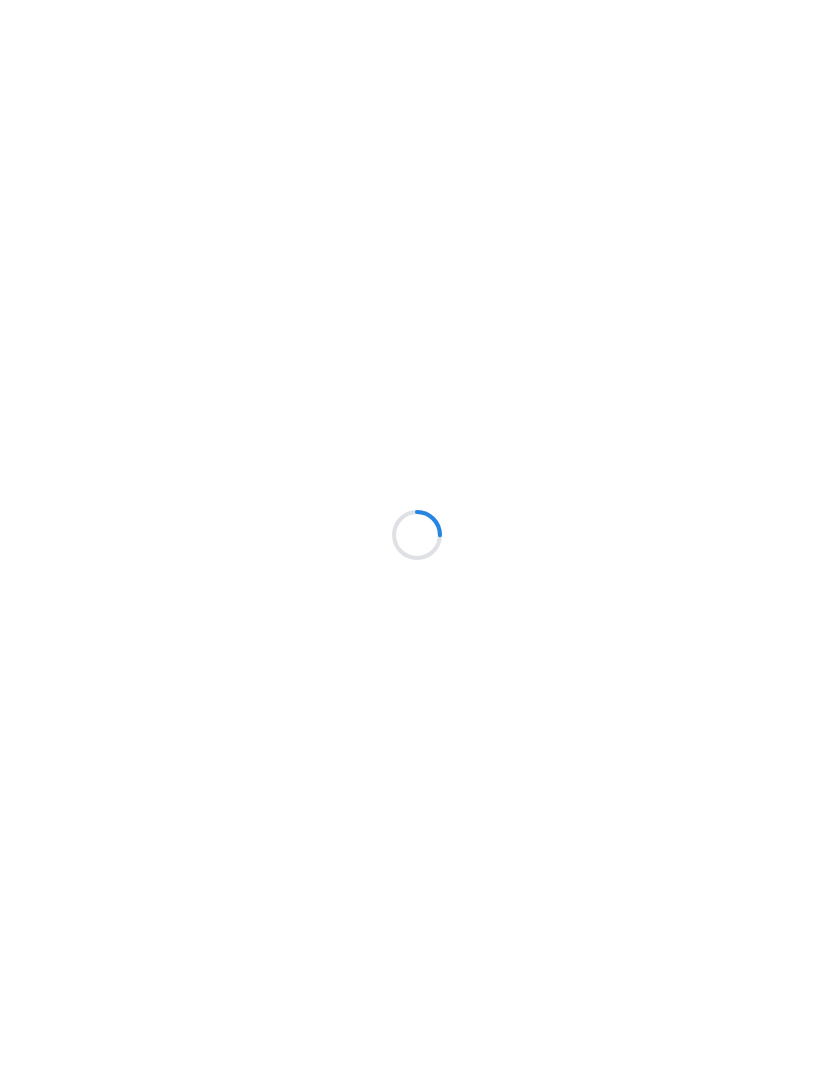 scroll, scrollTop: 0, scrollLeft: 0, axis: both 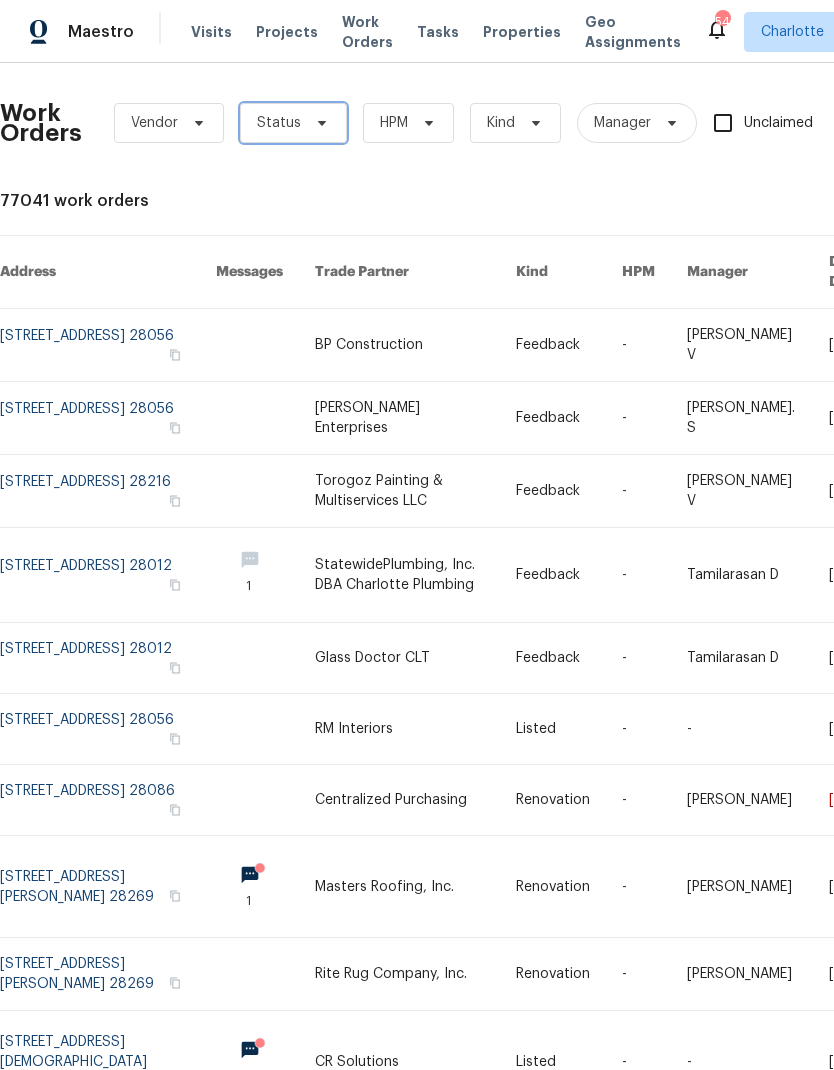 click on "Status" at bounding box center [293, 123] 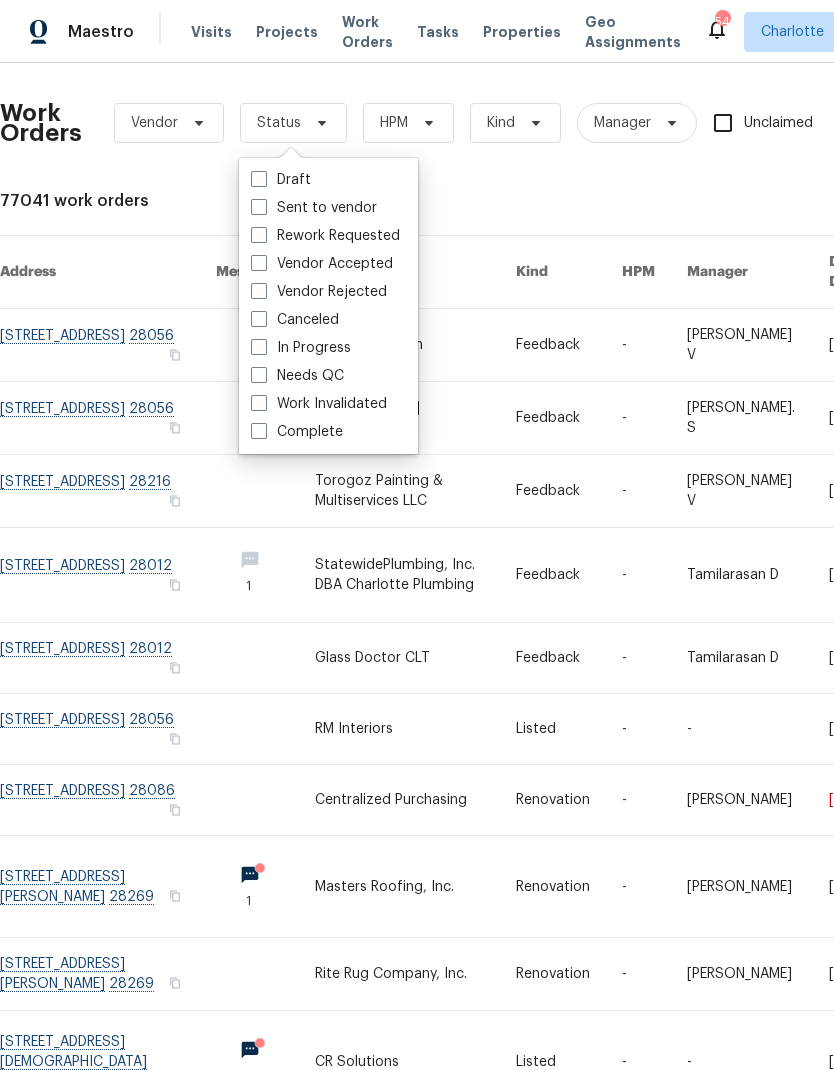 click on "Needs QC" at bounding box center (297, 376) 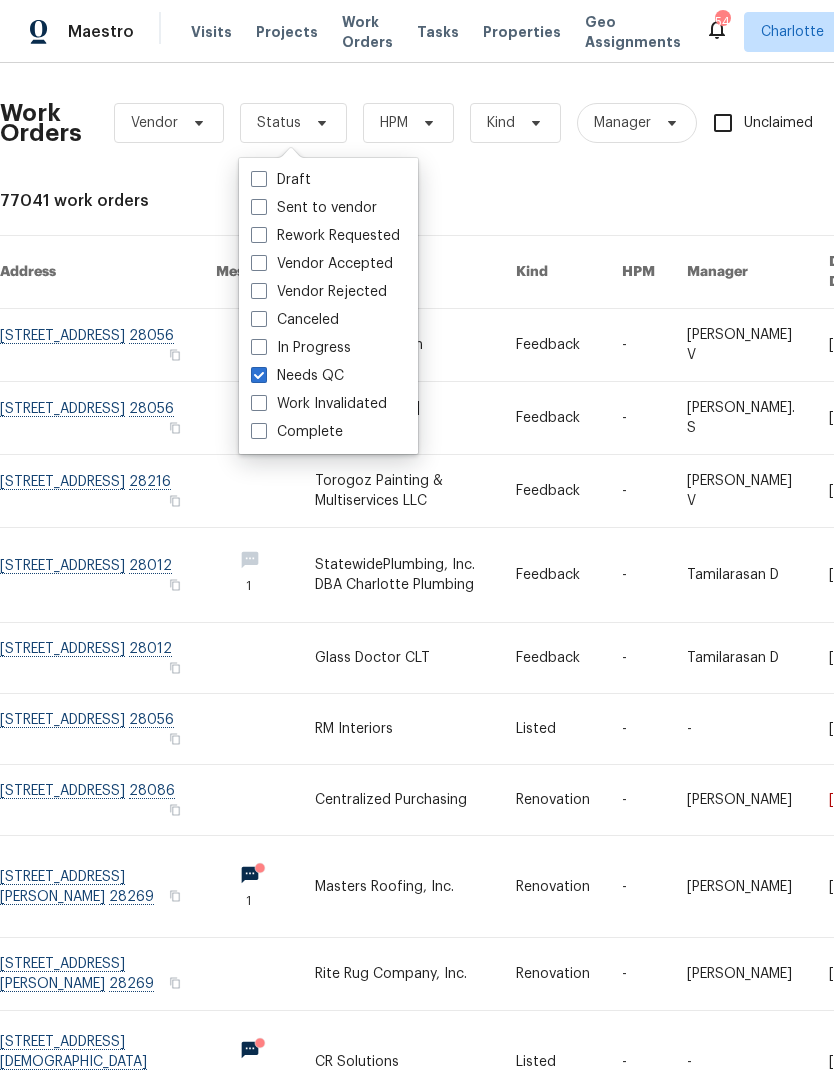 checkbox on "true" 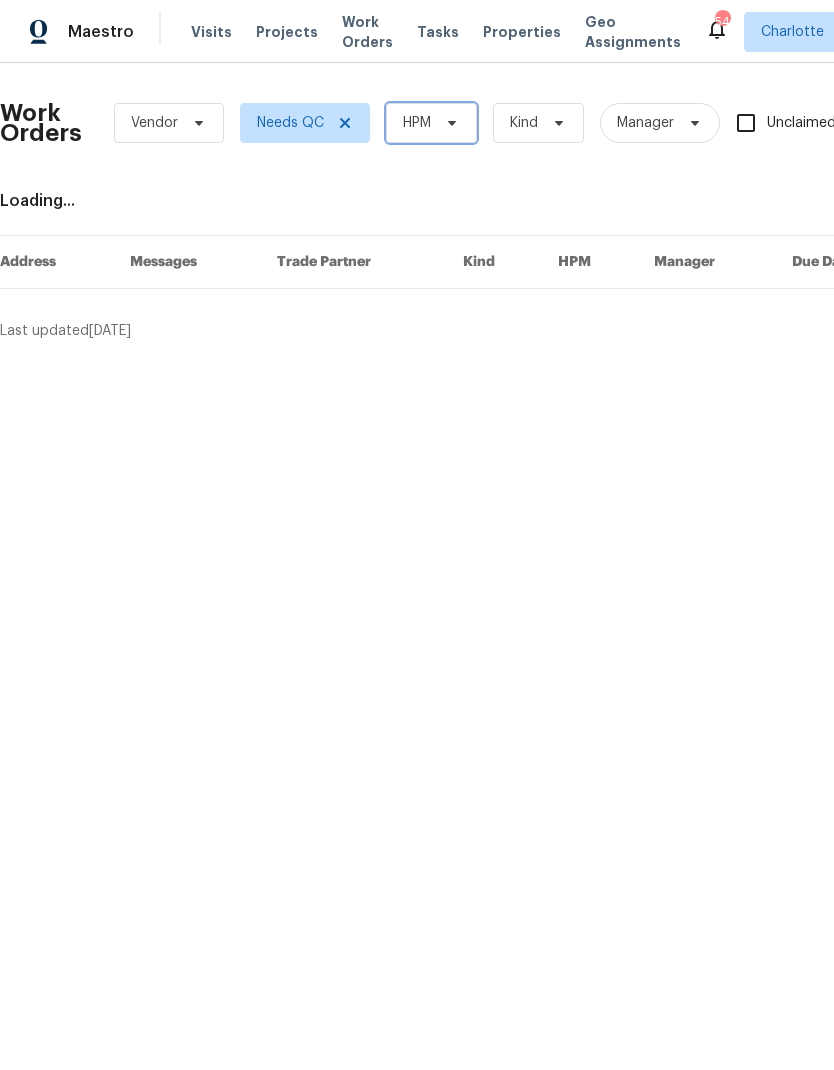 click on "HPM" at bounding box center (431, 123) 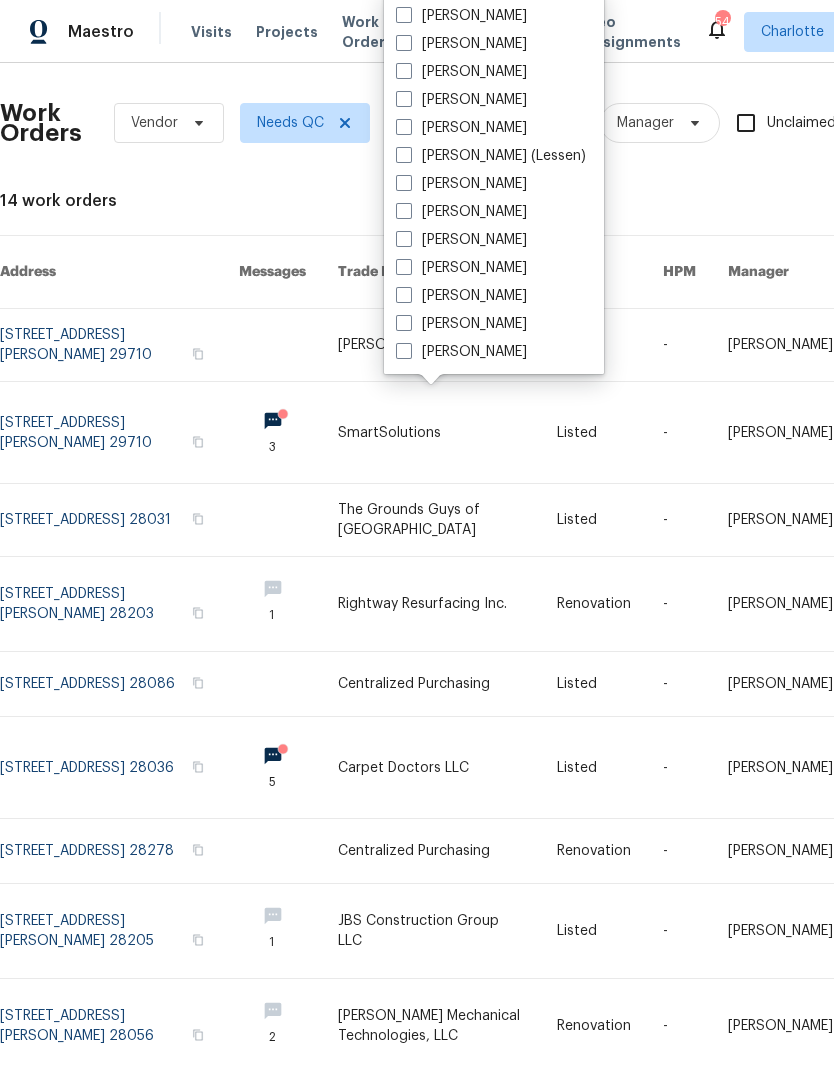 scroll, scrollTop: 248, scrollLeft: 0, axis: vertical 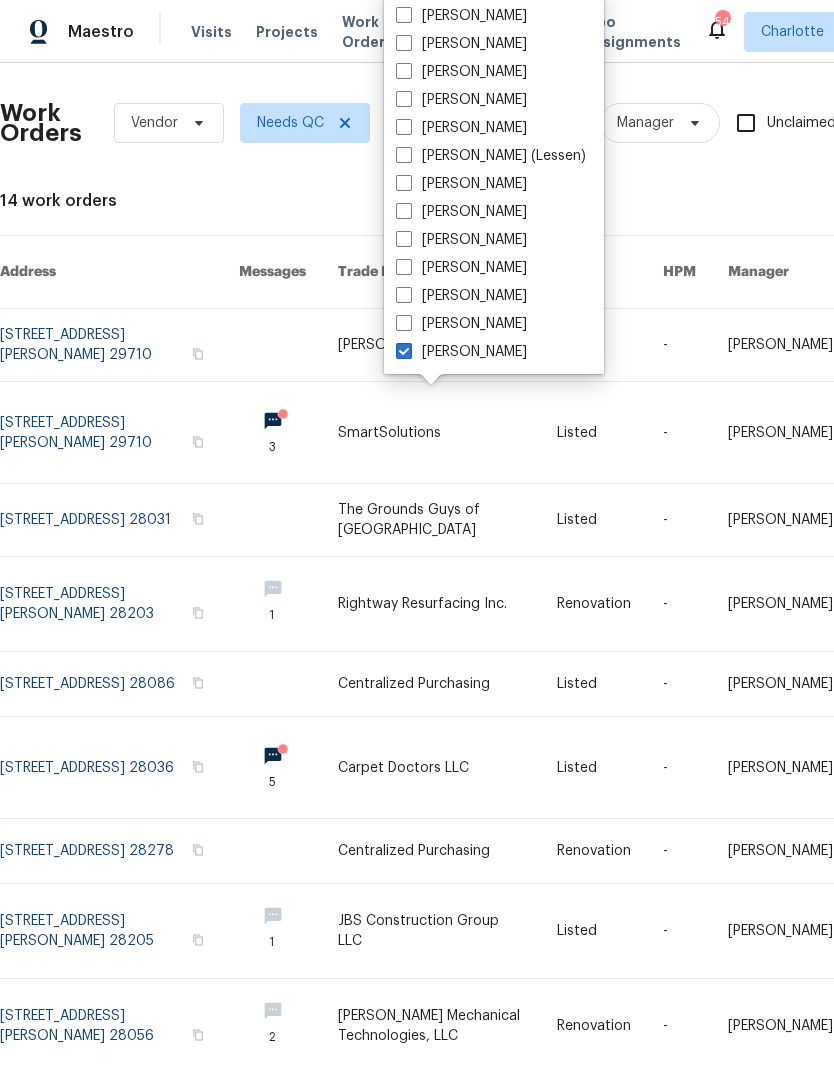 checkbox on "true" 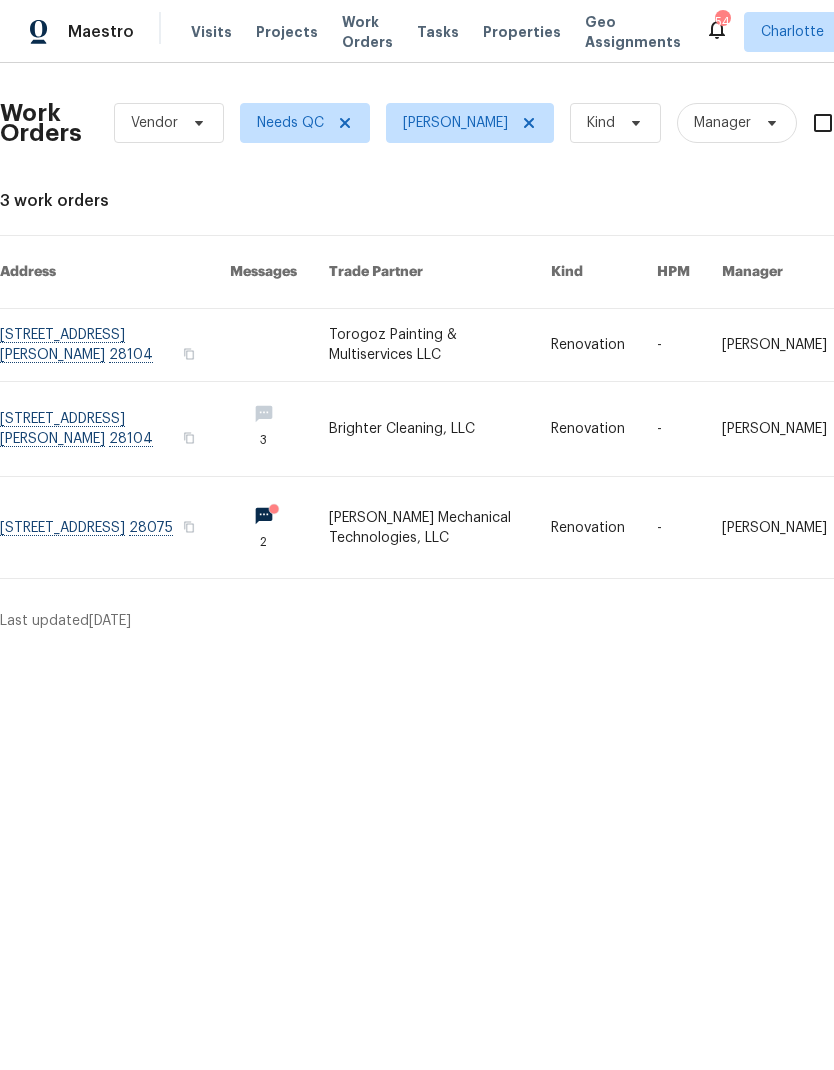 click at bounding box center [115, 527] 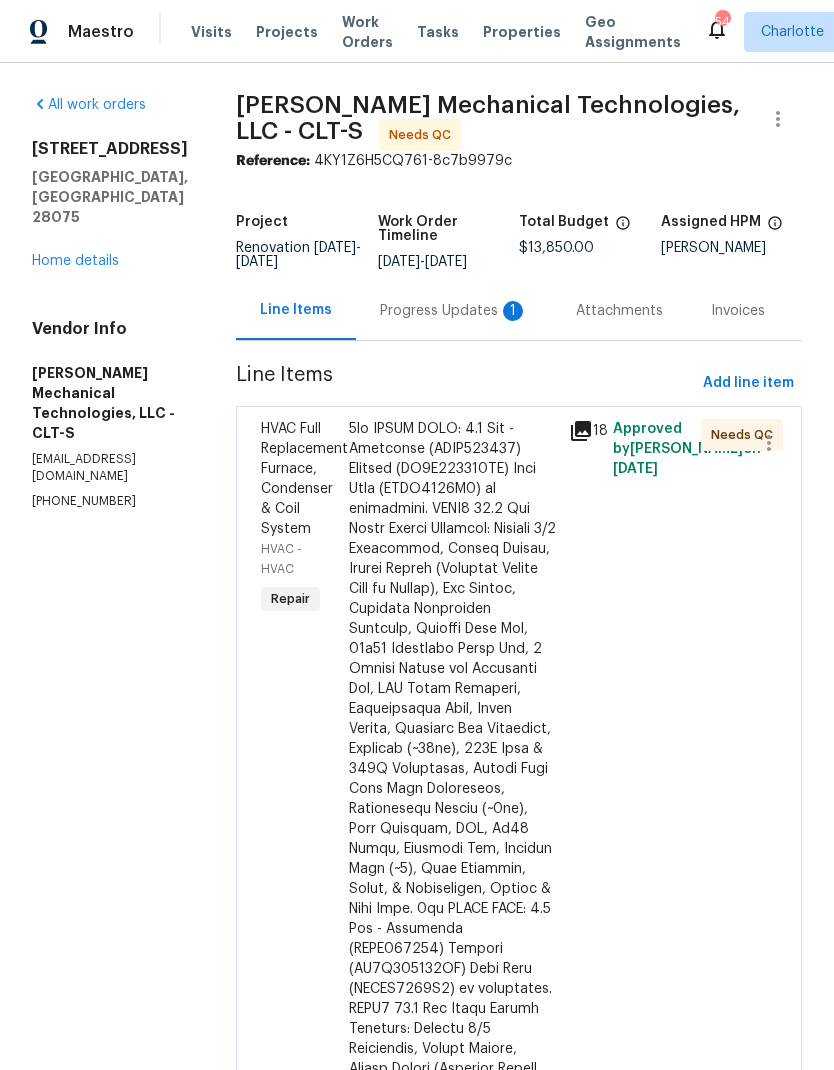 click on "Attachments" at bounding box center (619, 310) 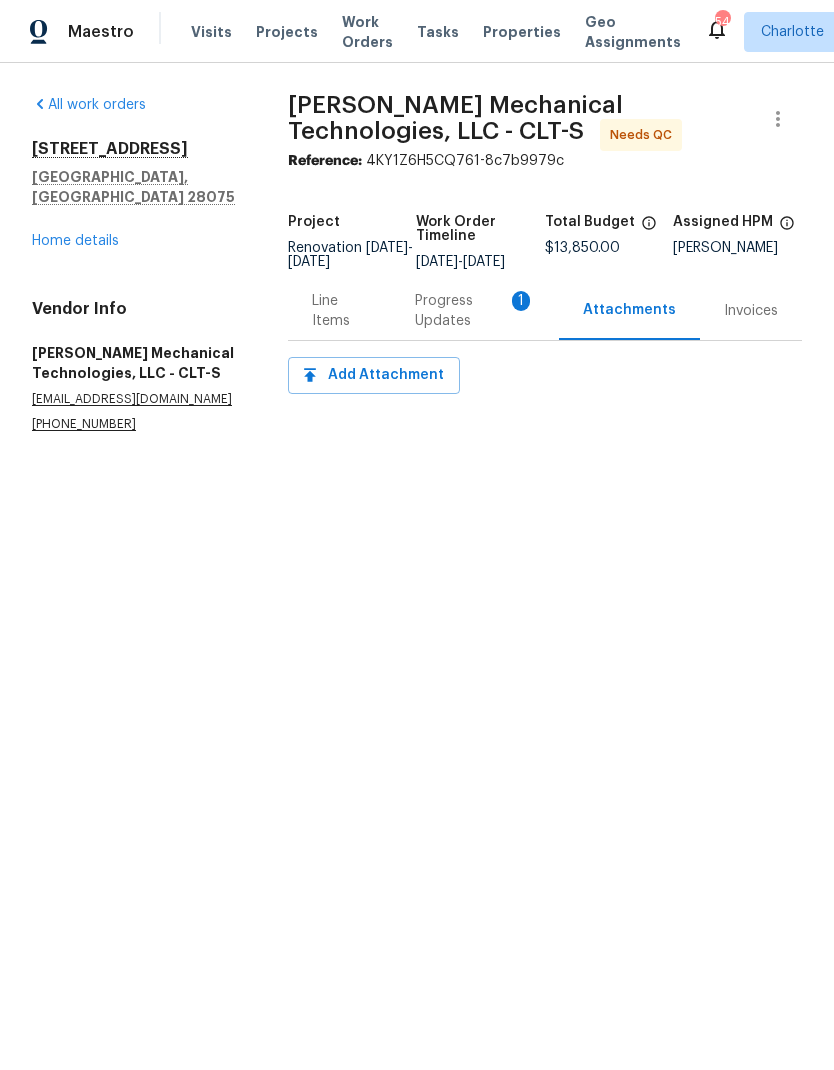 click on "Progress Updates 1" at bounding box center (475, 311) 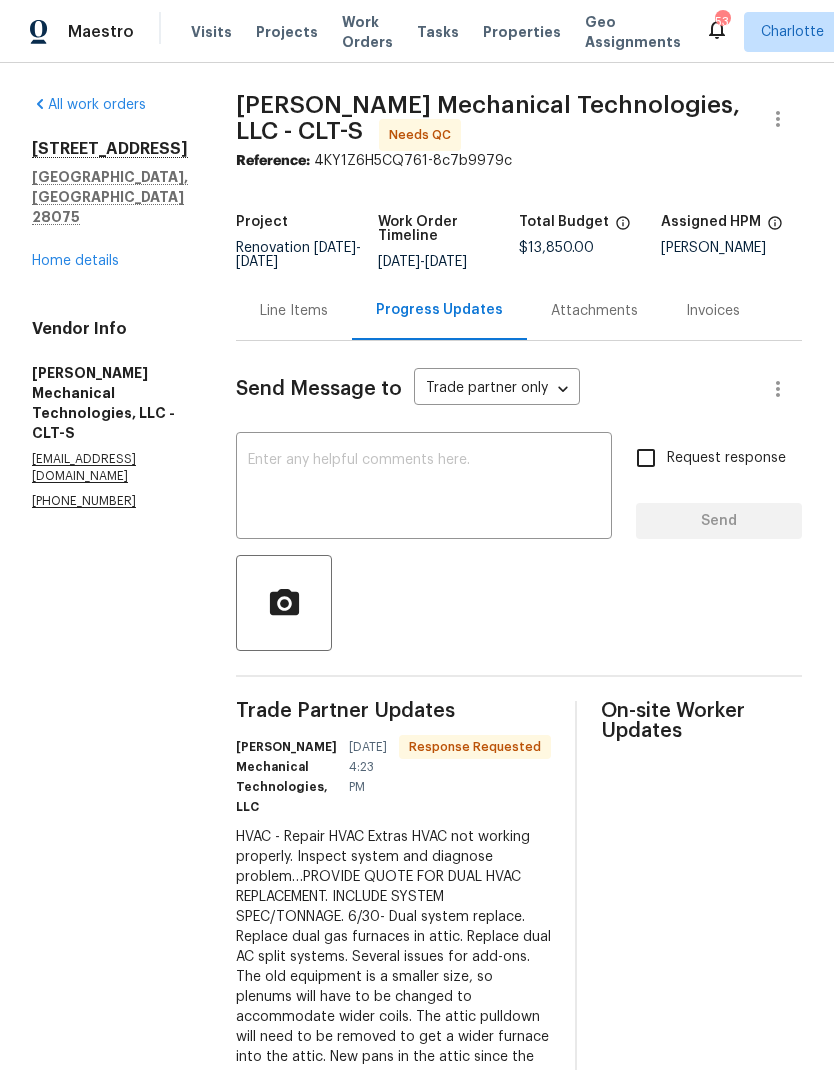 scroll, scrollTop: 0, scrollLeft: 0, axis: both 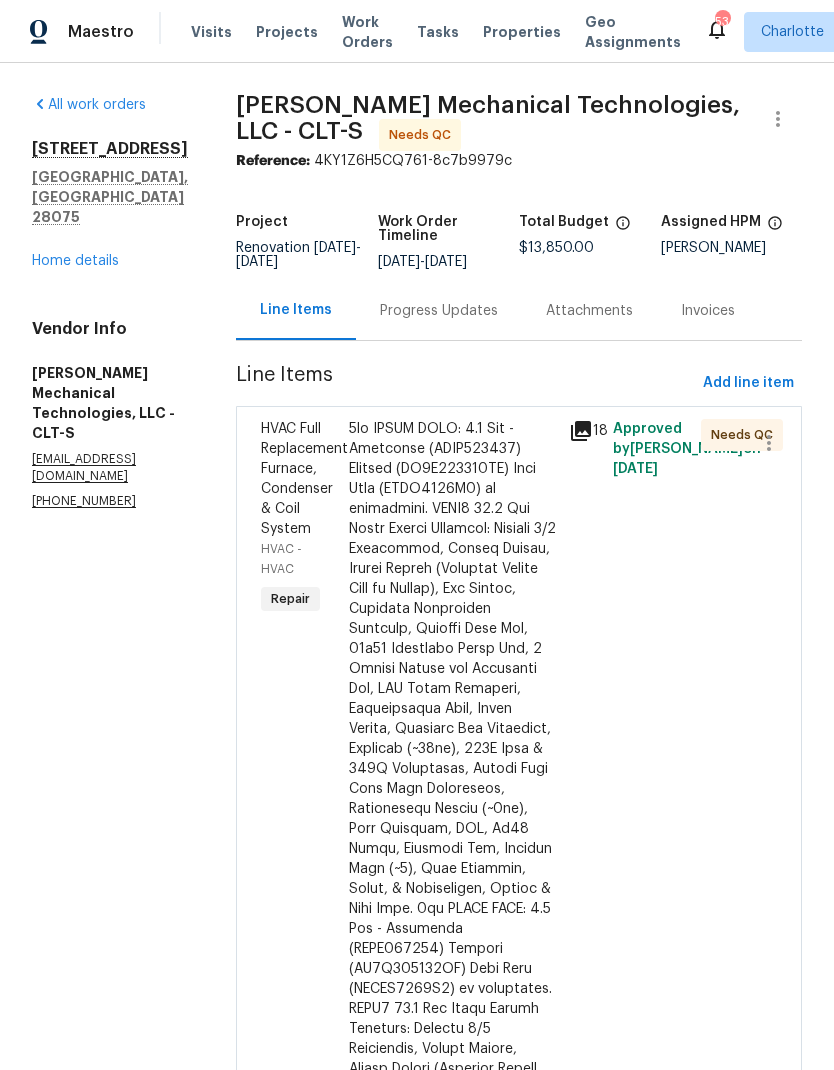 click at bounding box center (453, 909) 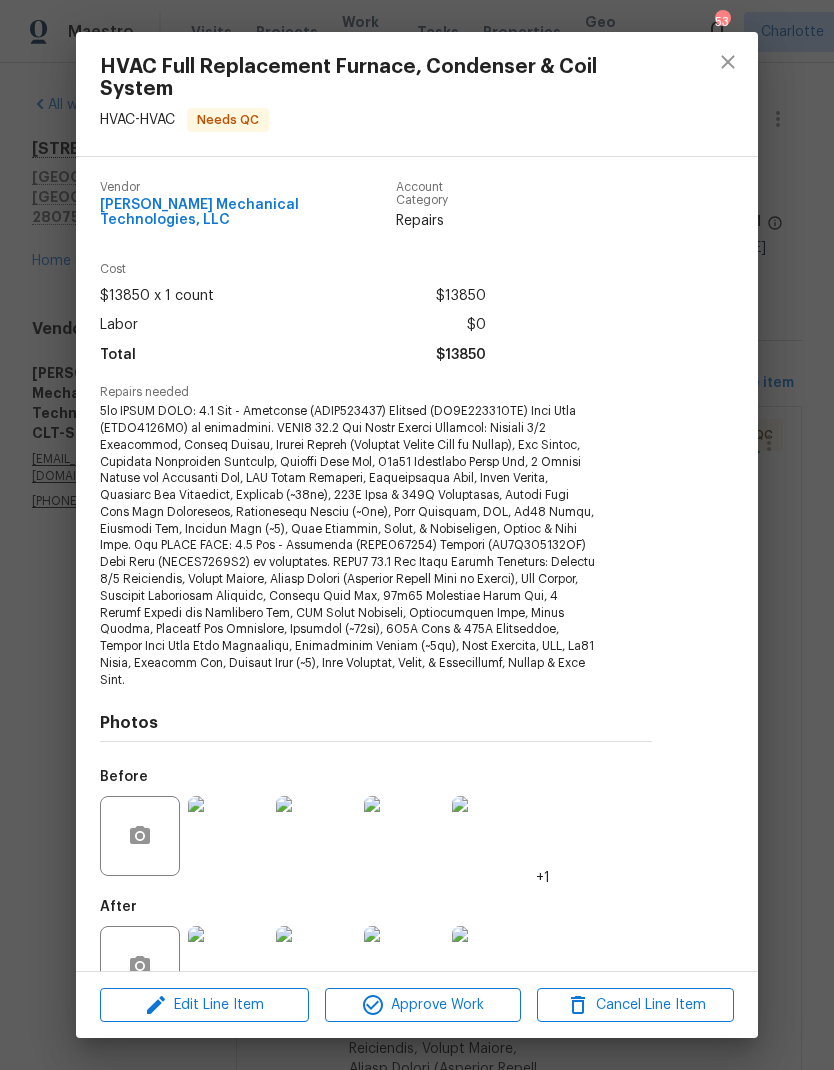 click at bounding box center [228, 966] 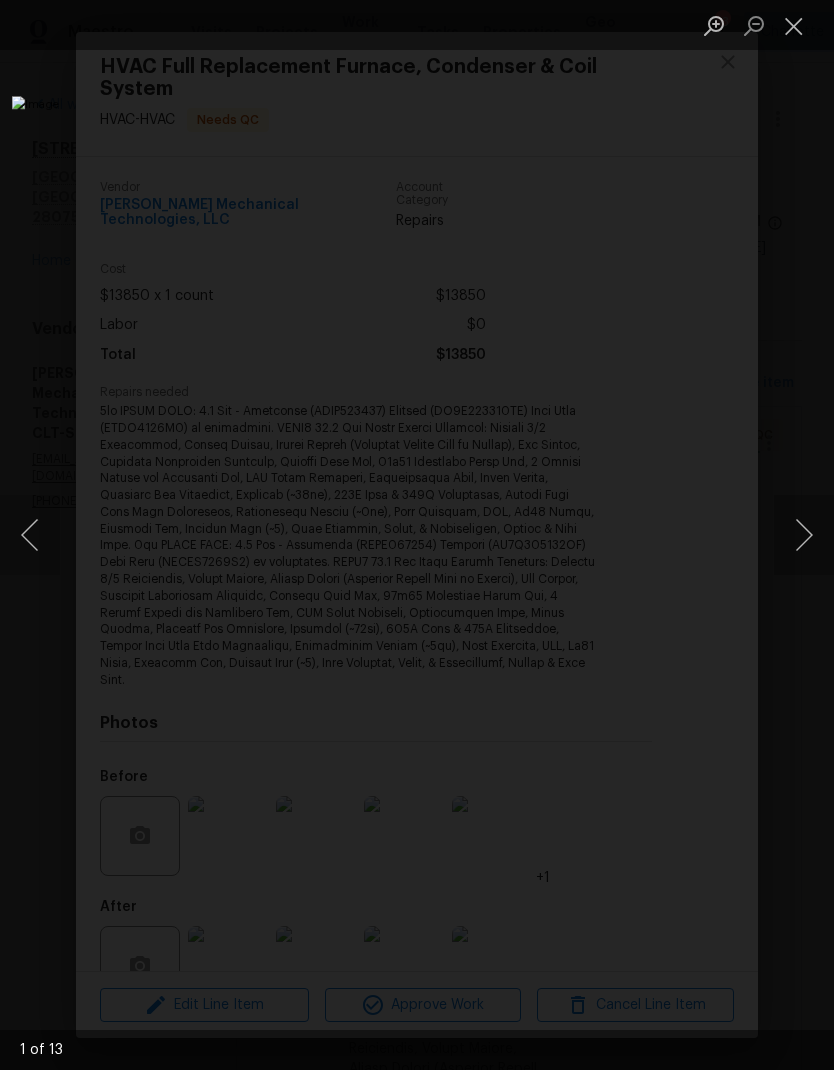 click at bounding box center [804, 535] 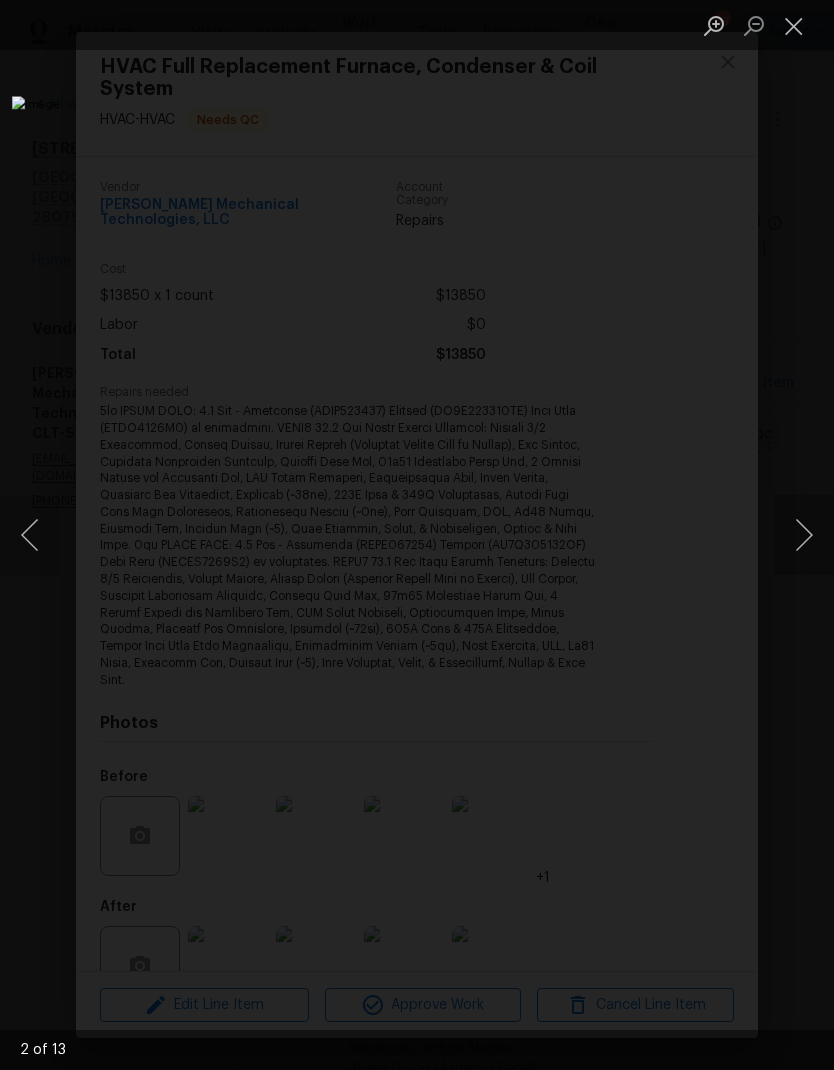 click at bounding box center (804, 535) 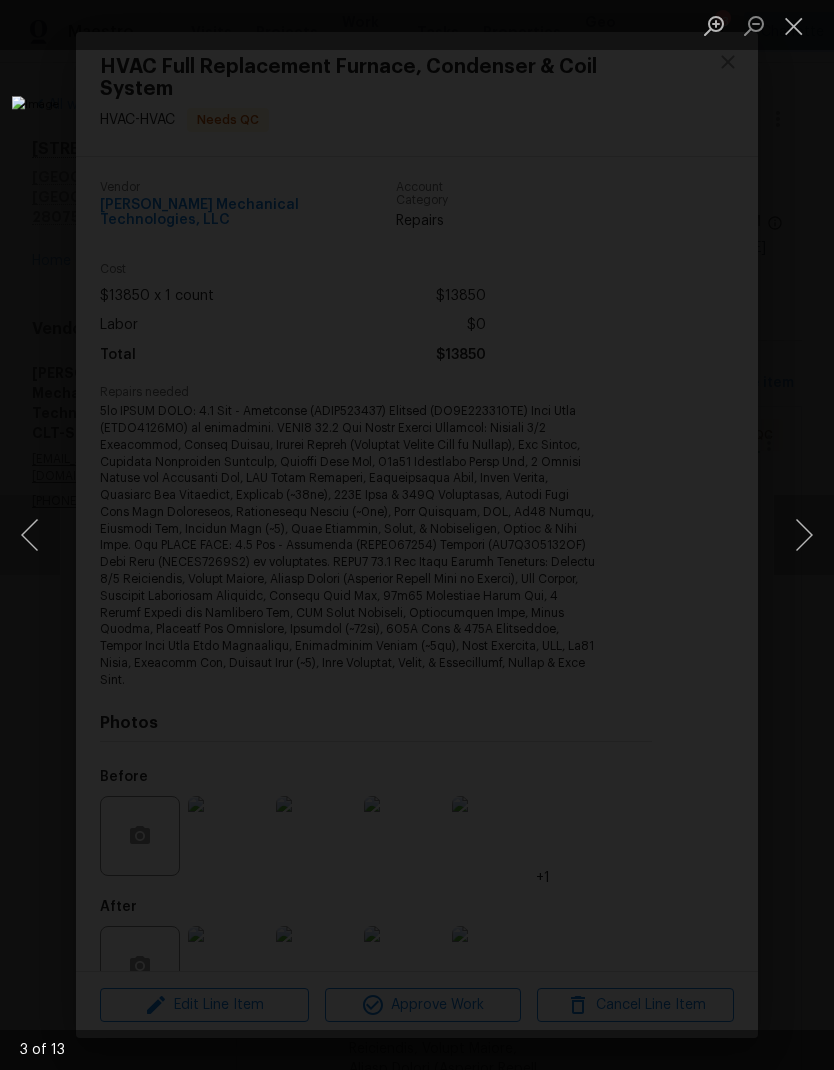 click at bounding box center [804, 535] 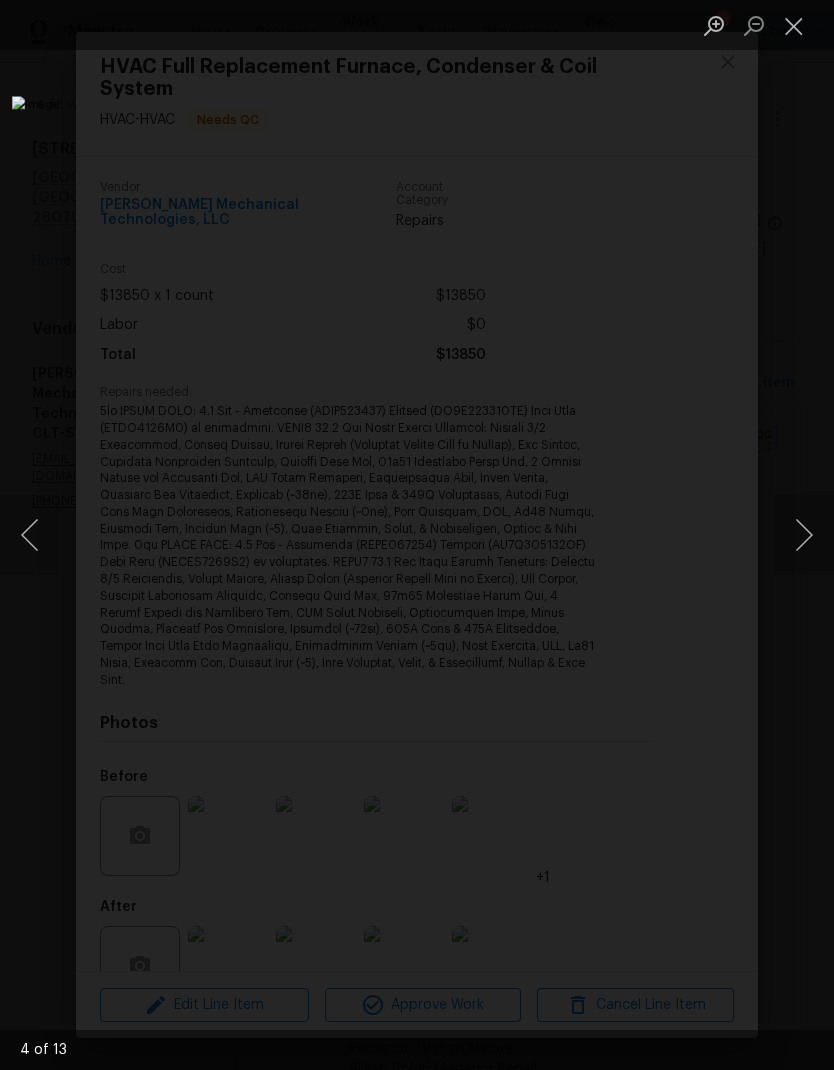 click at bounding box center [804, 535] 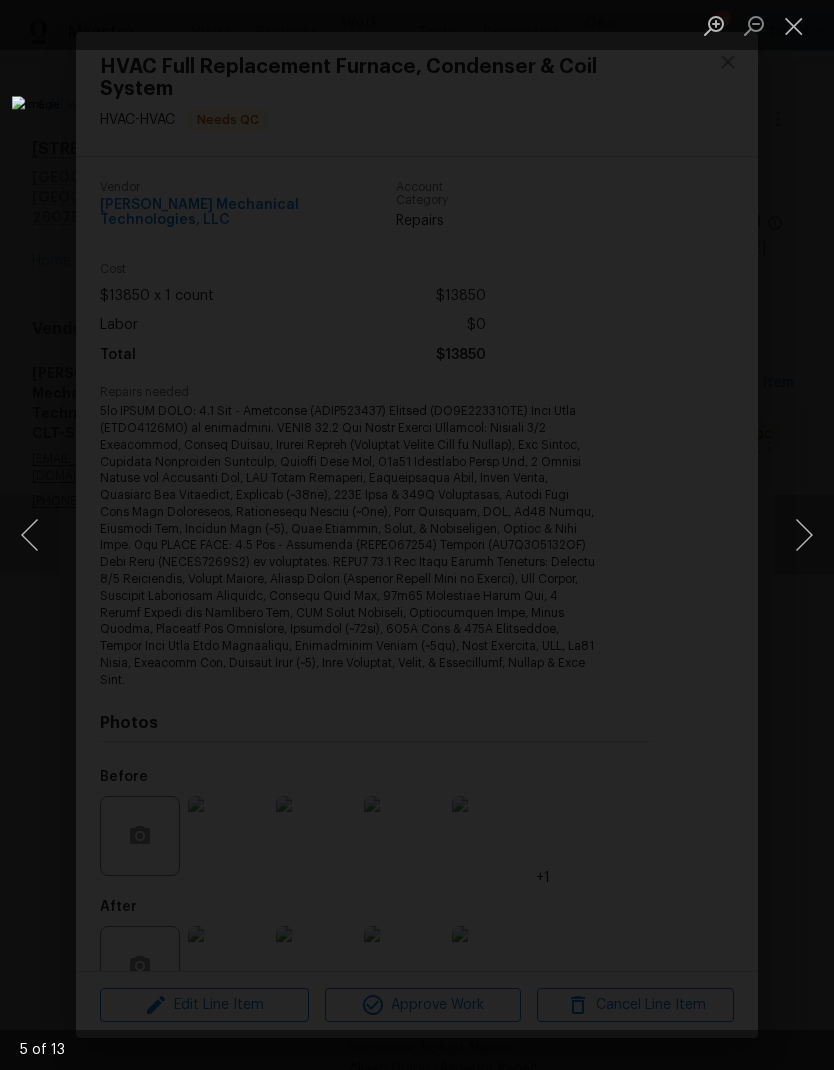 click at bounding box center [804, 535] 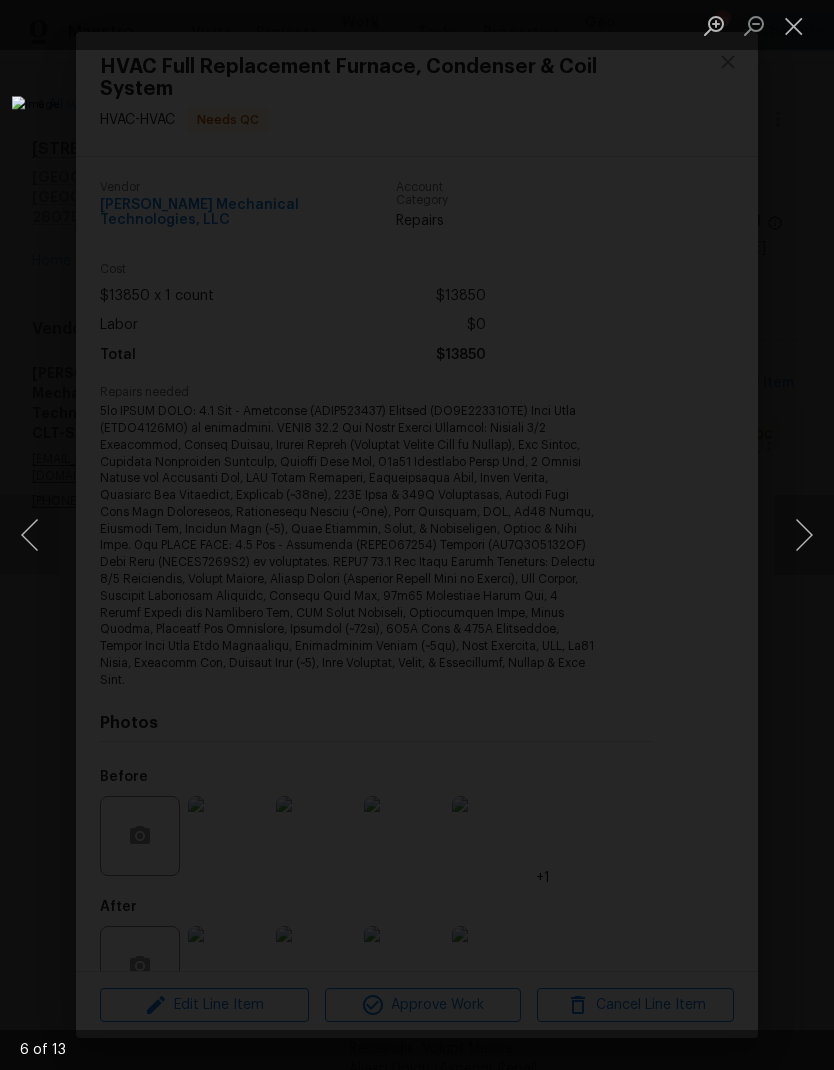 click at bounding box center [804, 535] 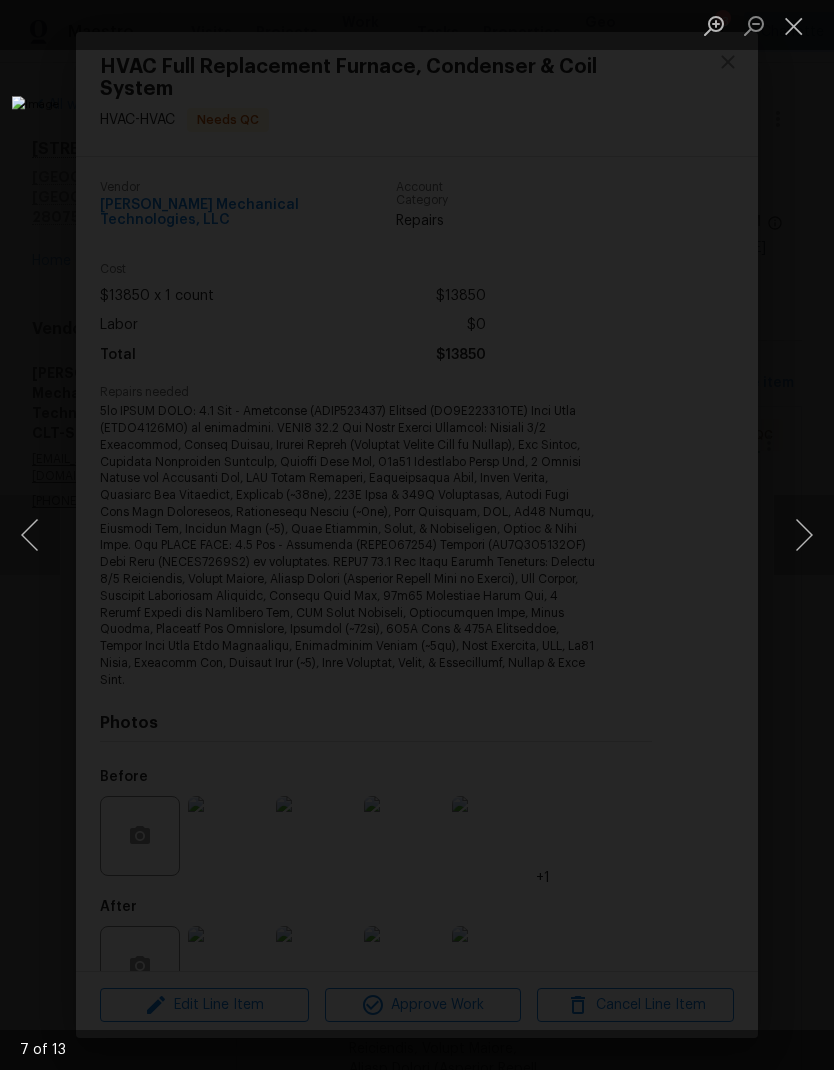 click at bounding box center (804, 535) 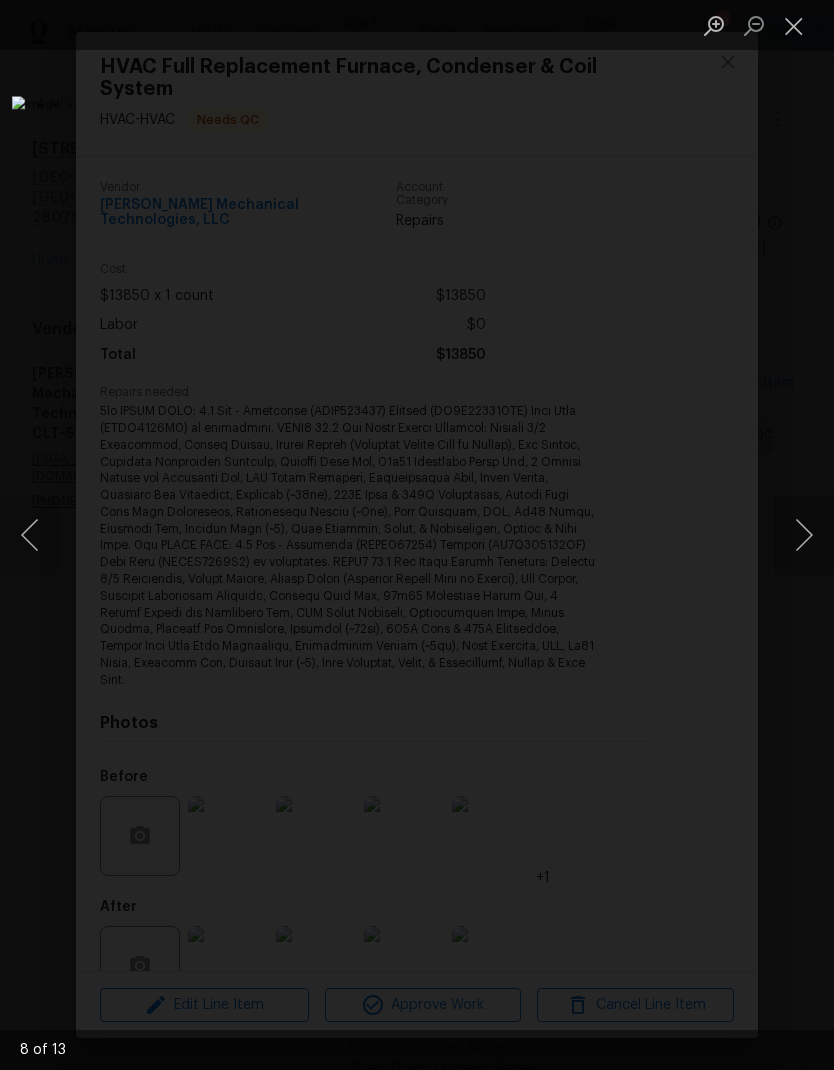 click at bounding box center [804, 535] 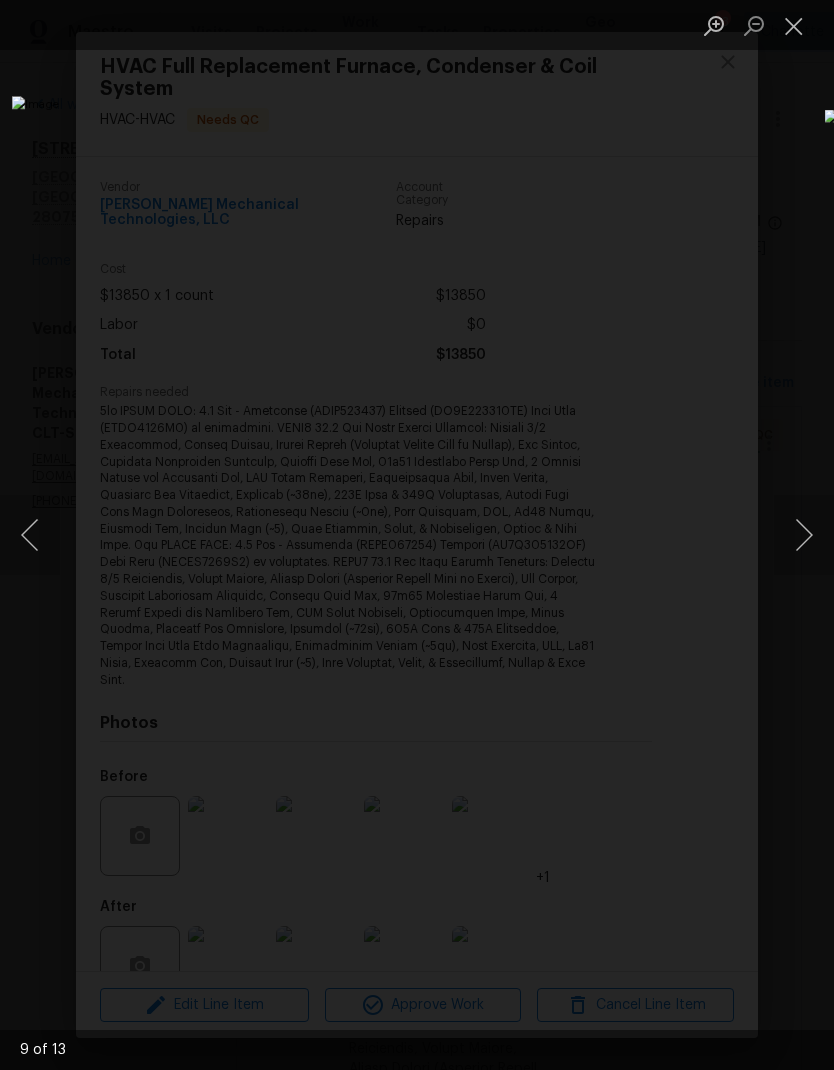 click at bounding box center [804, 535] 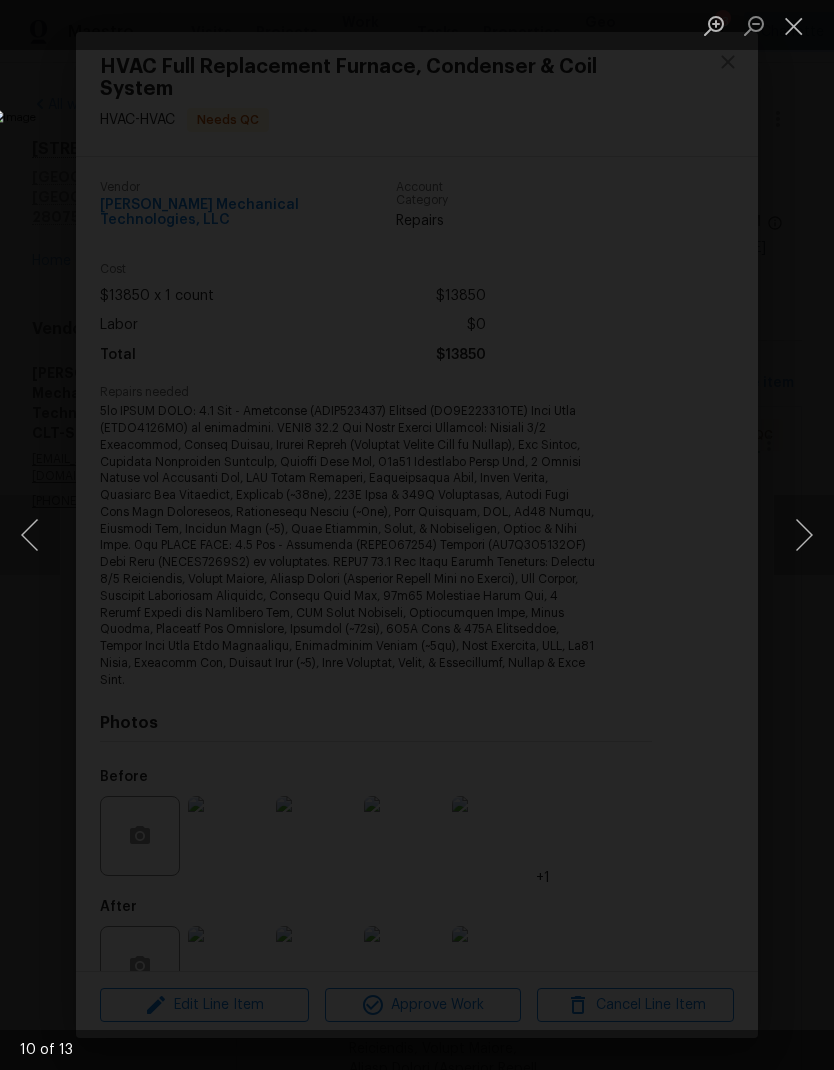 click at bounding box center [804, 535] 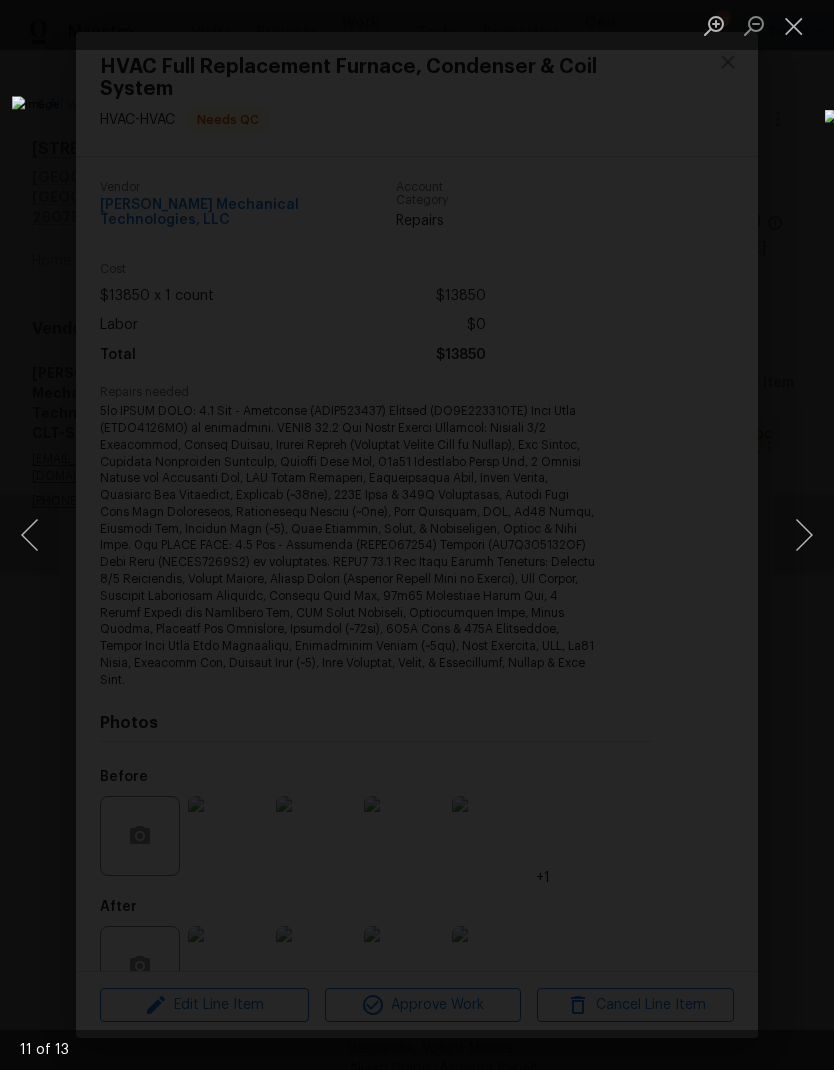 click at bounding box center (804, 535) 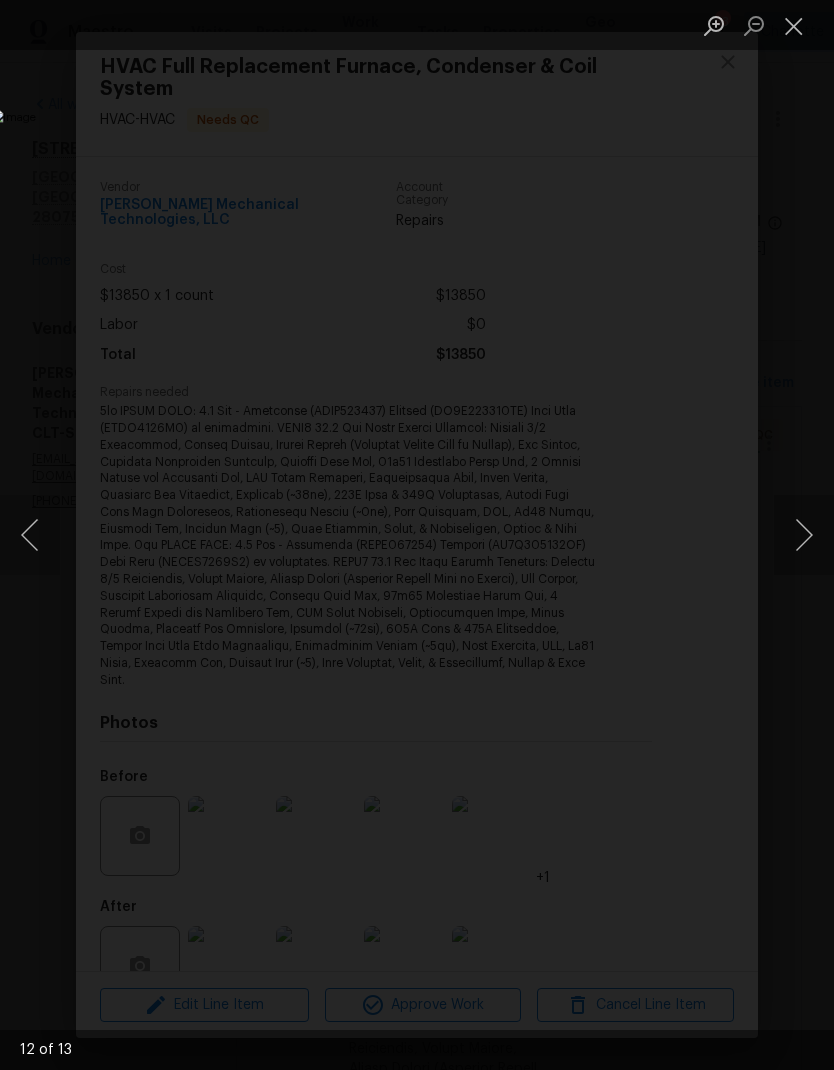 click at bounding box center (804, 535) 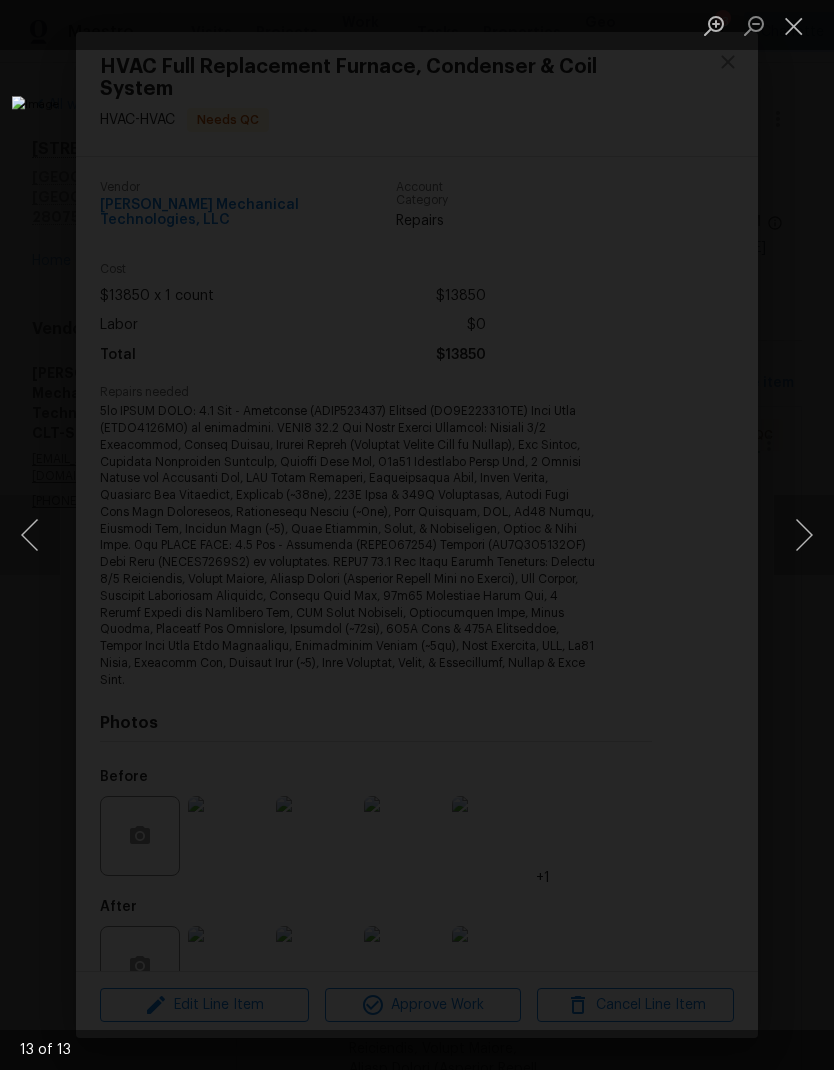 click at bounding box center (804, 535) 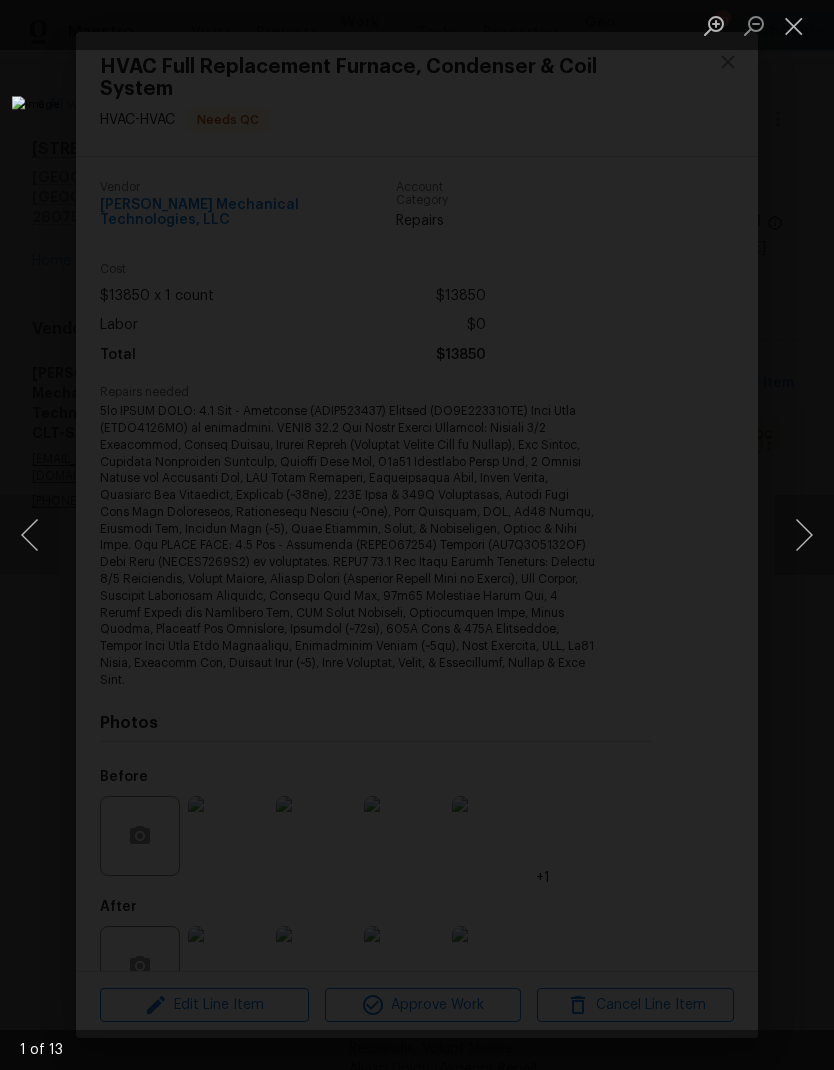 click at bounding box center (804, 535) 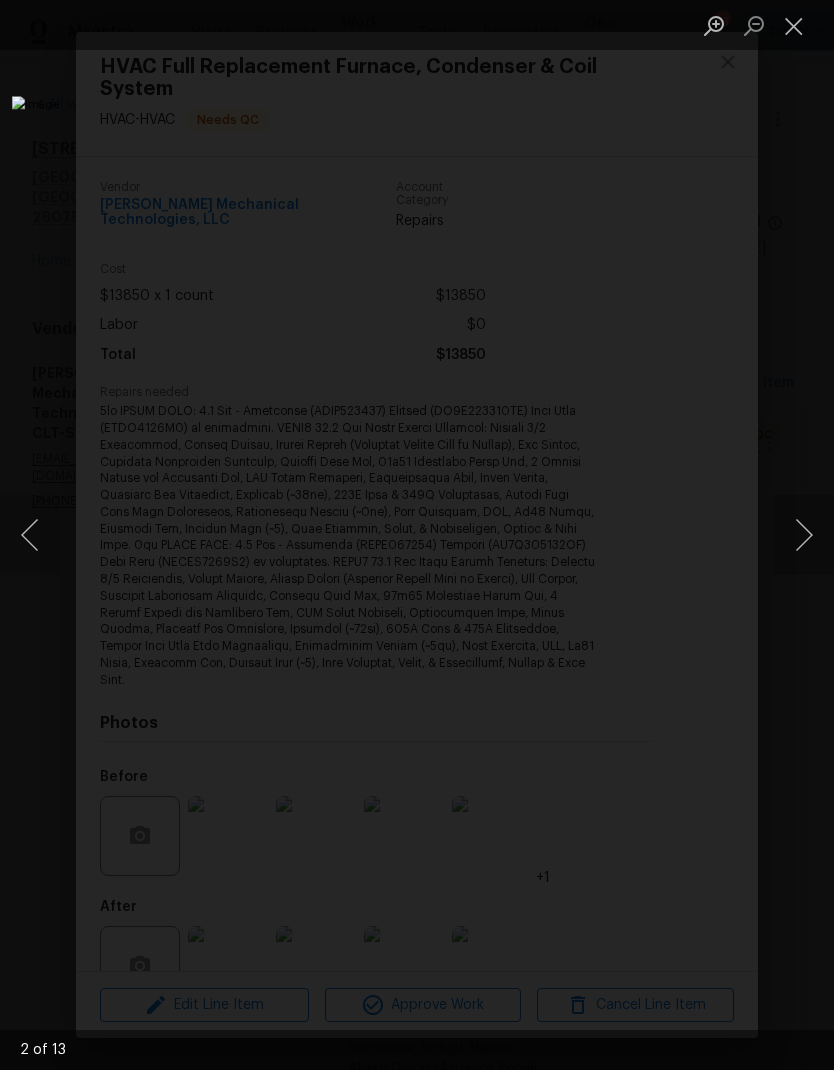 click at bounding box center (804, 535) 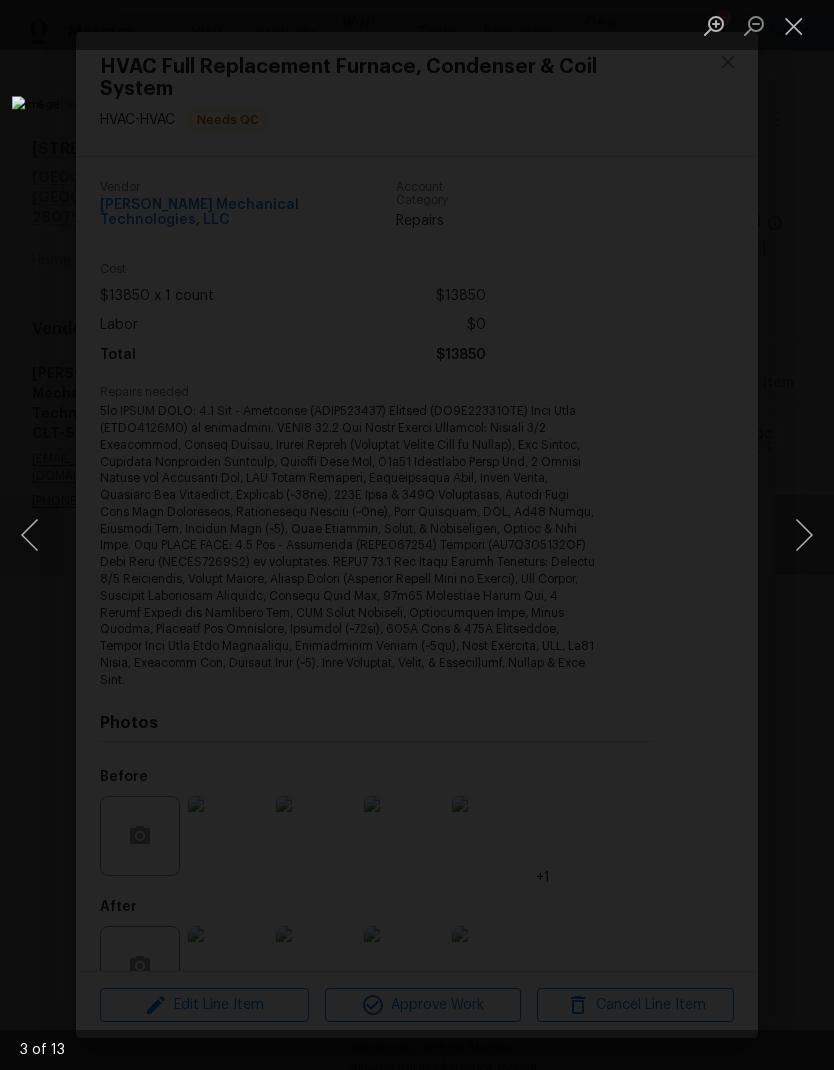 click at bounding box center [804, 535] 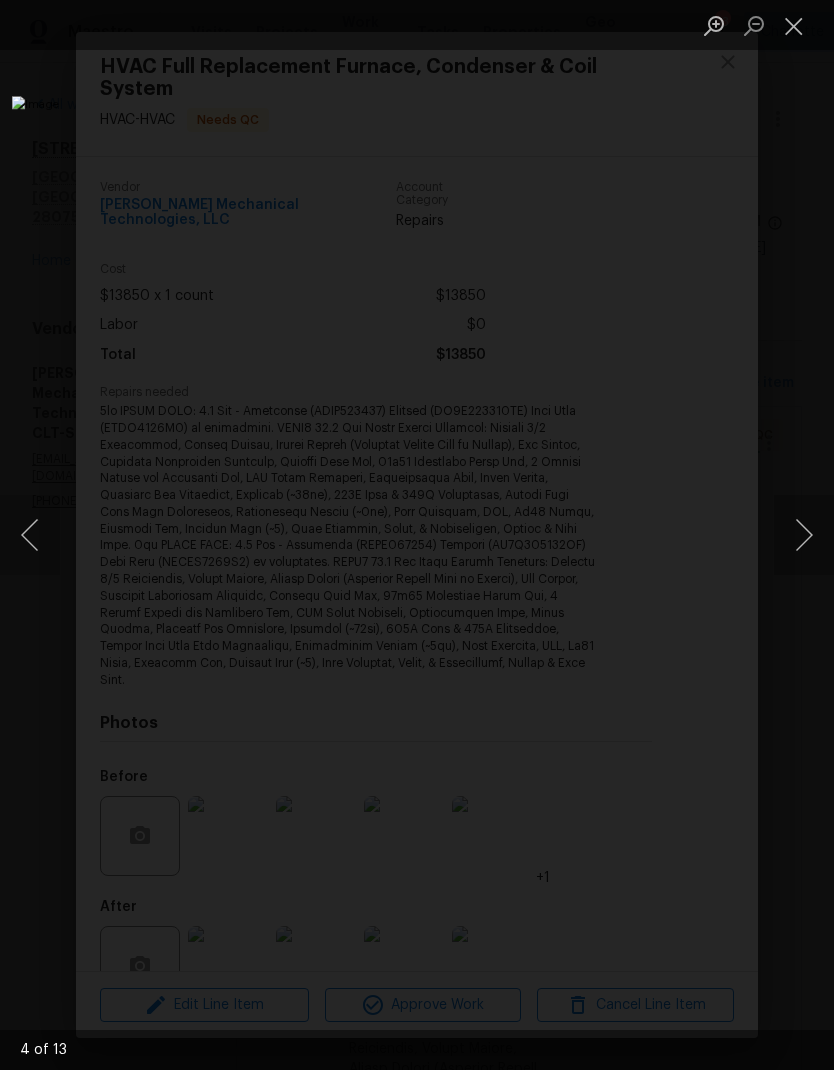click at bounding box center [804, 535] 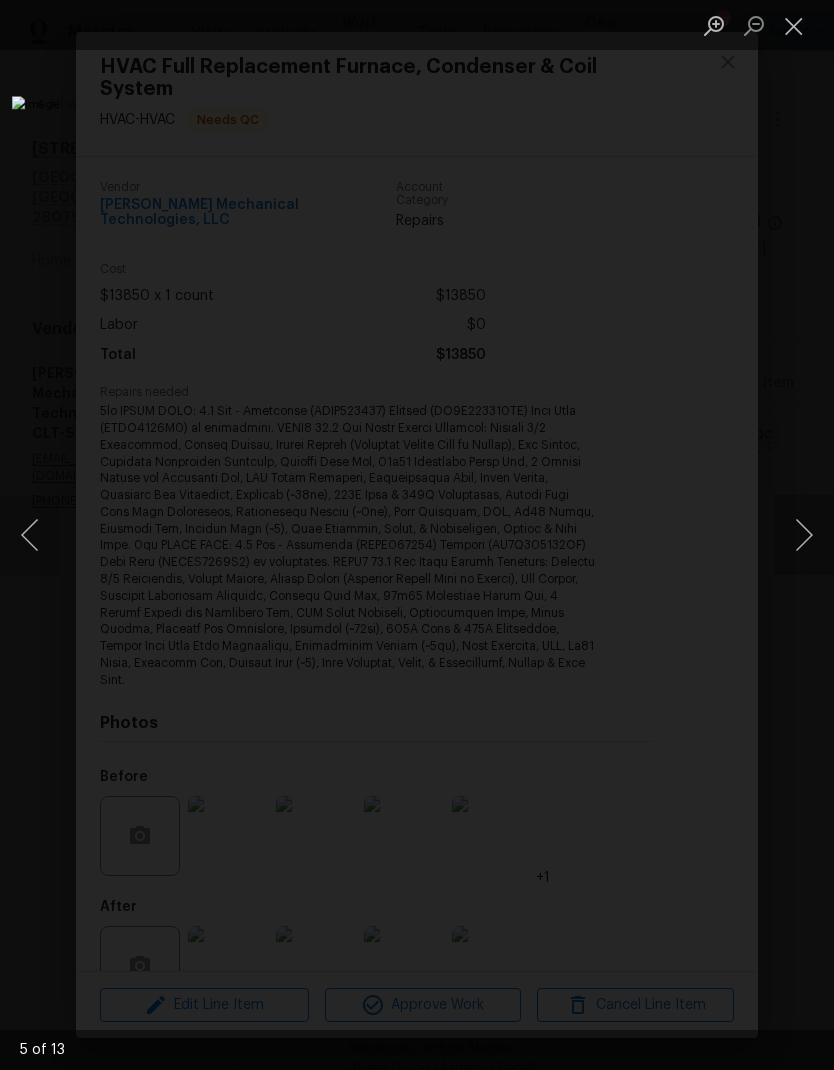 click at bounding box center (804, 535) 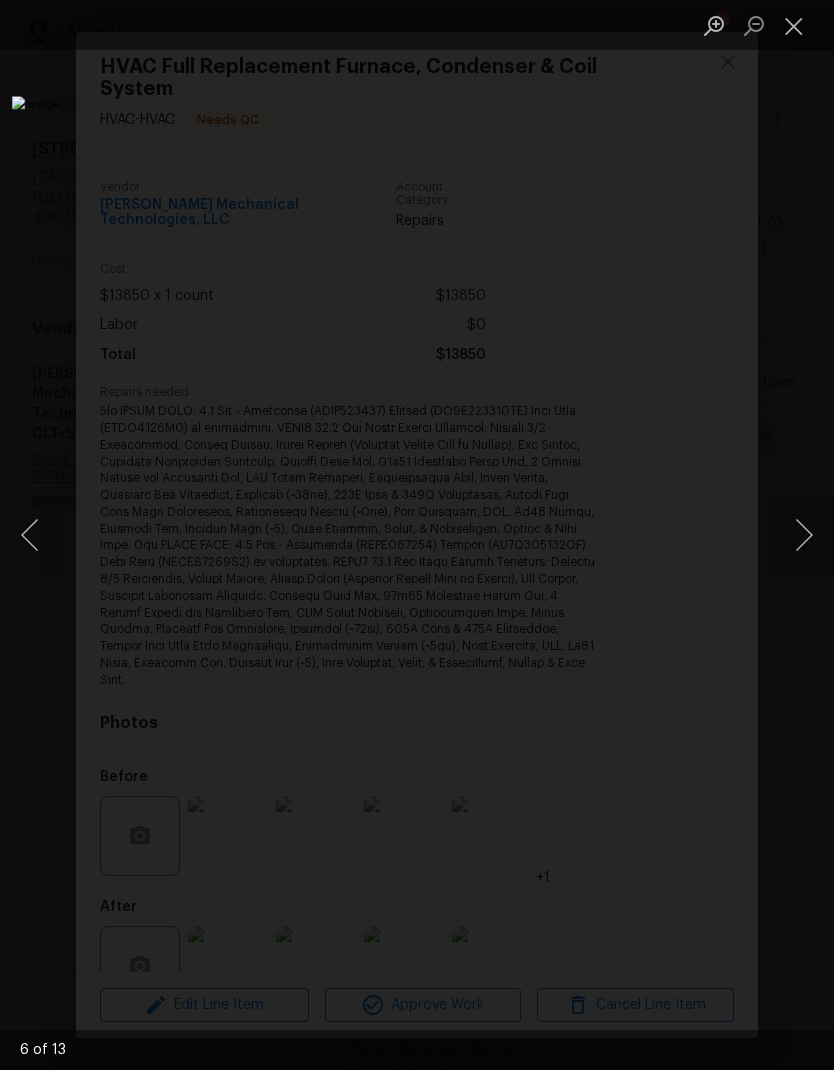 click at bounding box center (804, 535) 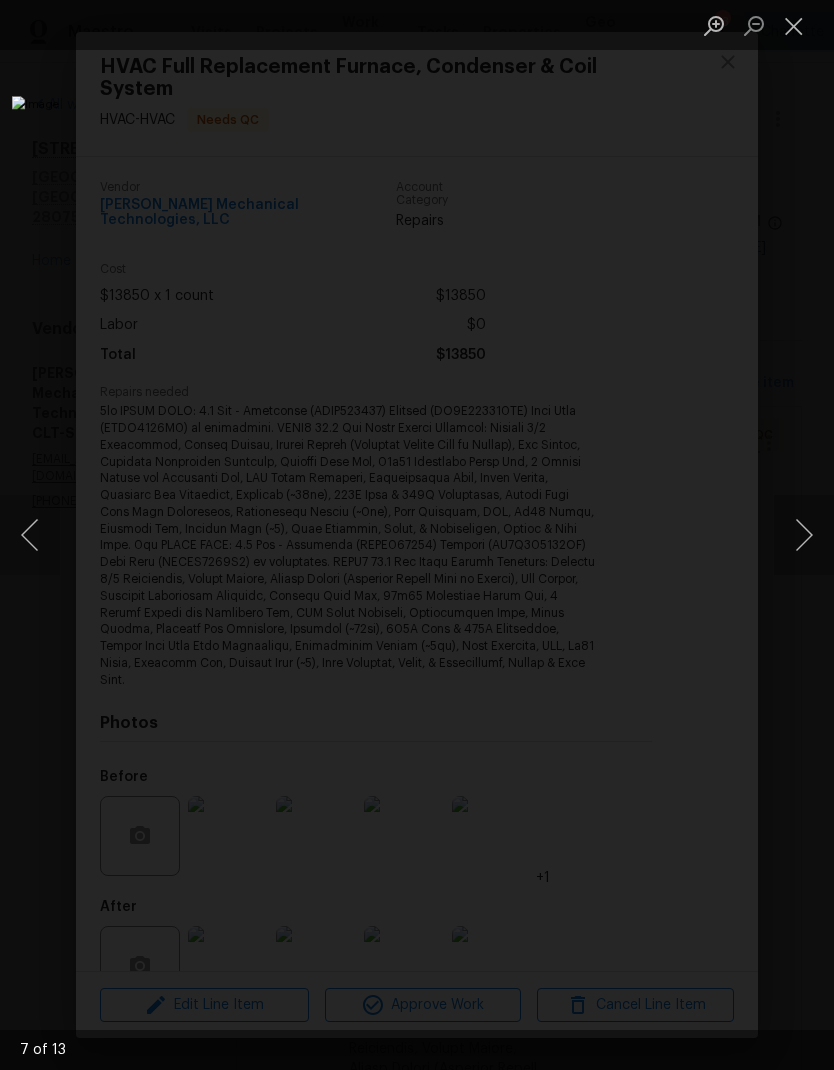 click at bounding box center (804, 535) 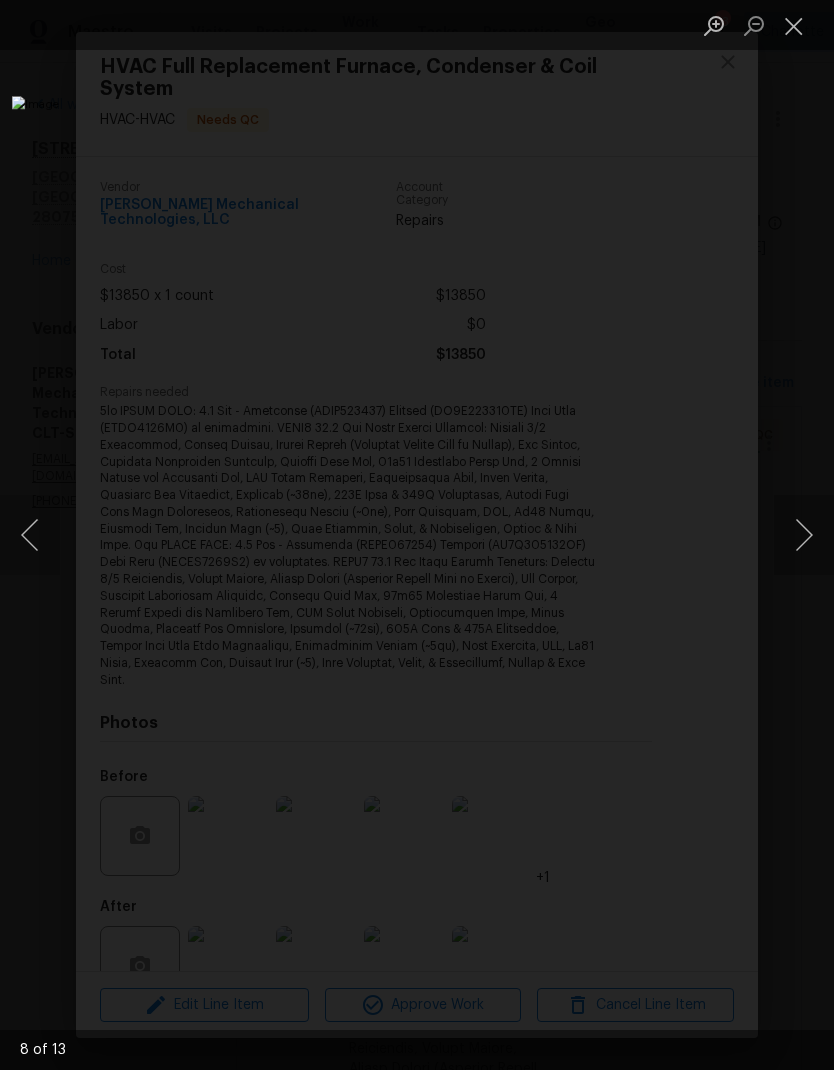 click at bounding box center [804, 535] 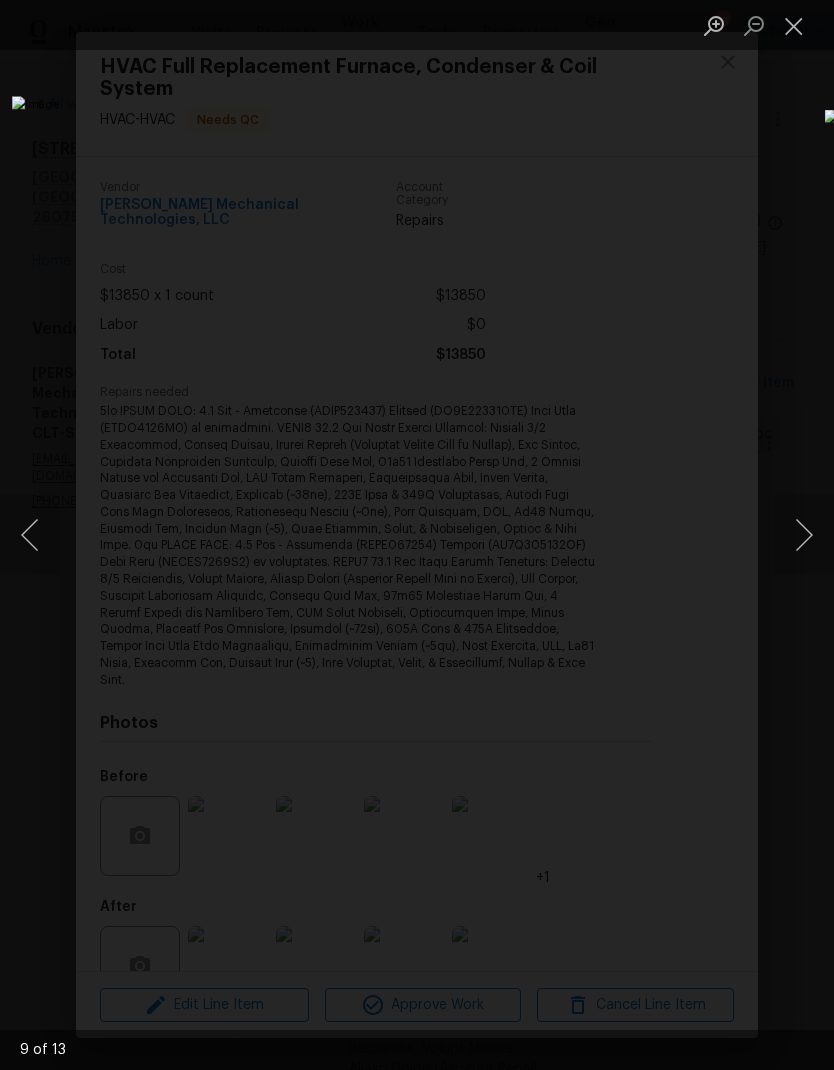 click at bounding box center [804, 535] 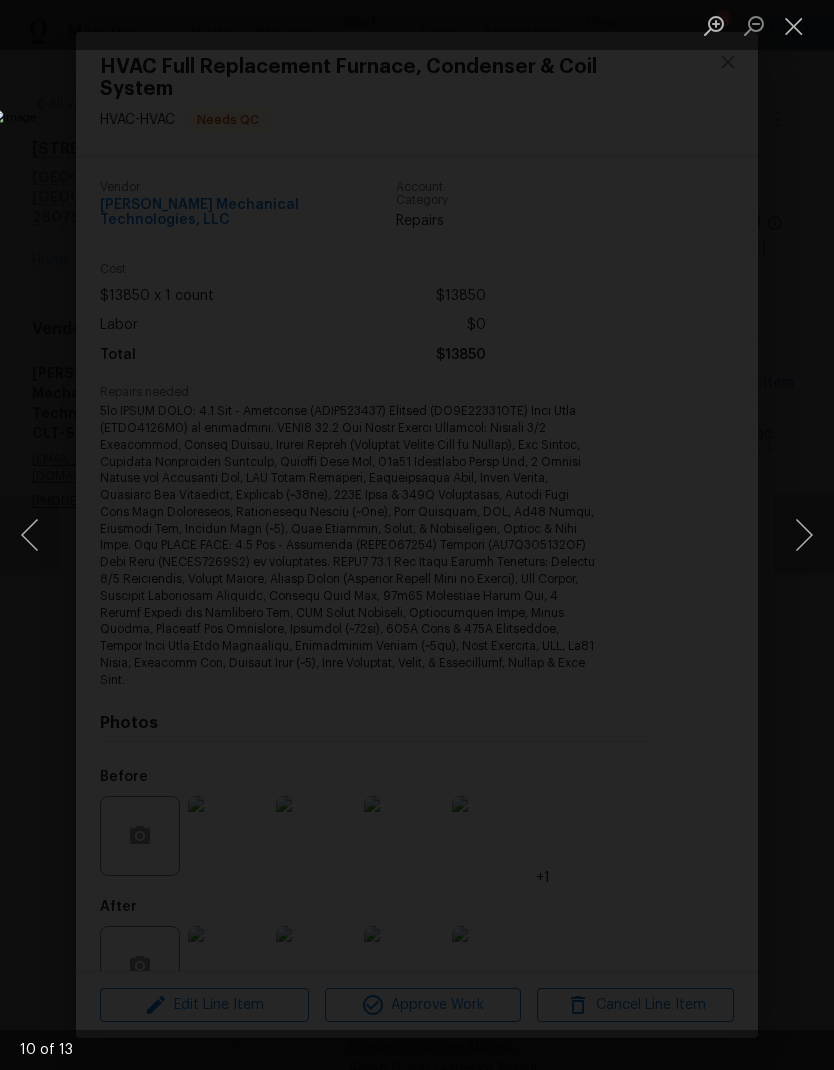click at bounding box center [804, 535] 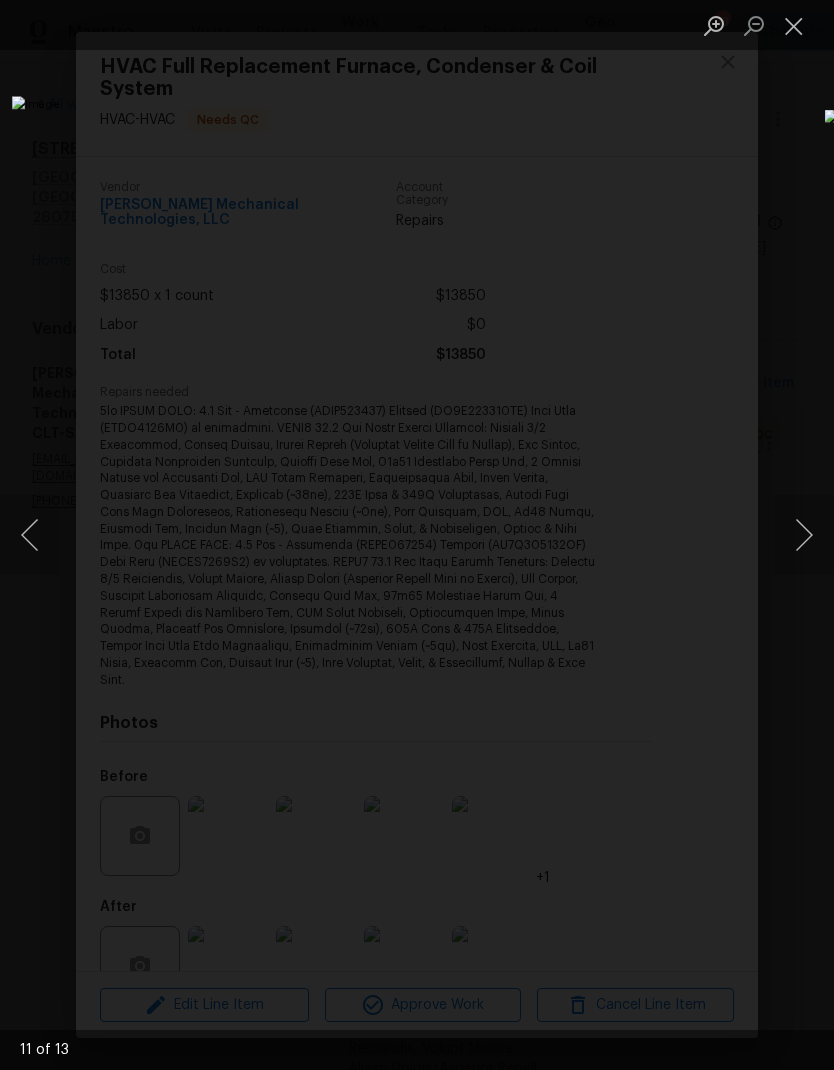 click at bounding box center (804, 535) 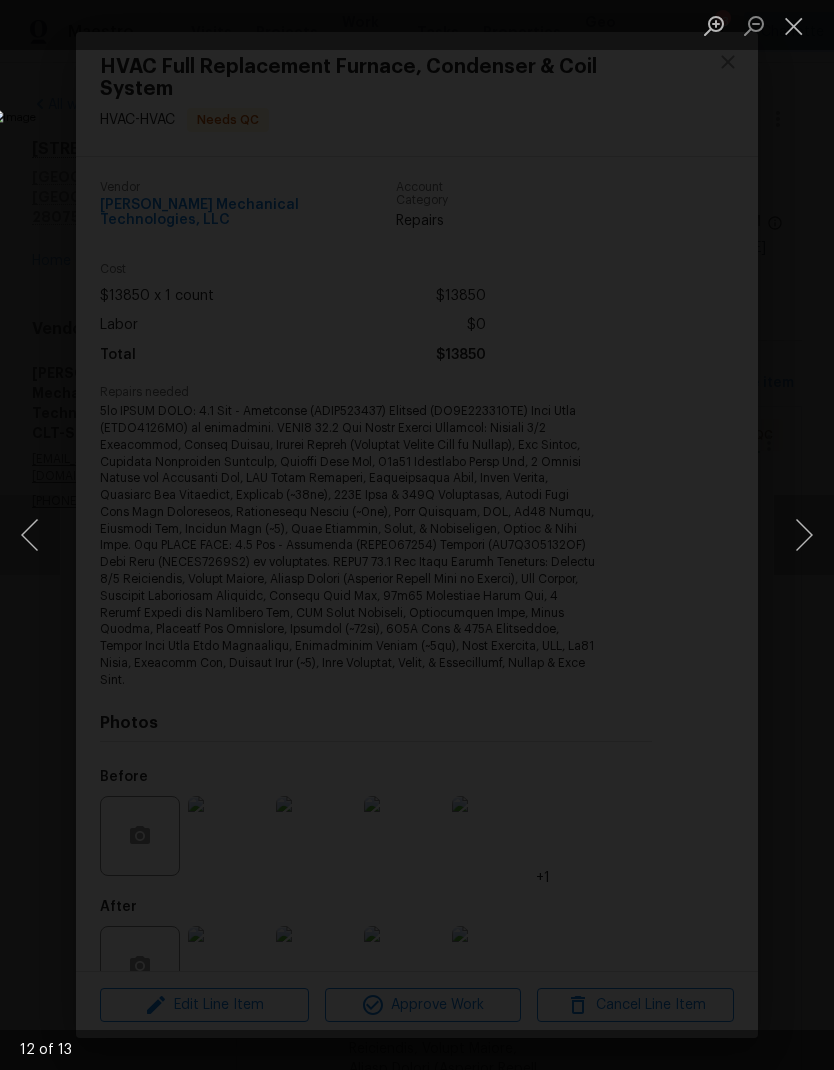 click at bounding box center [804, 535] 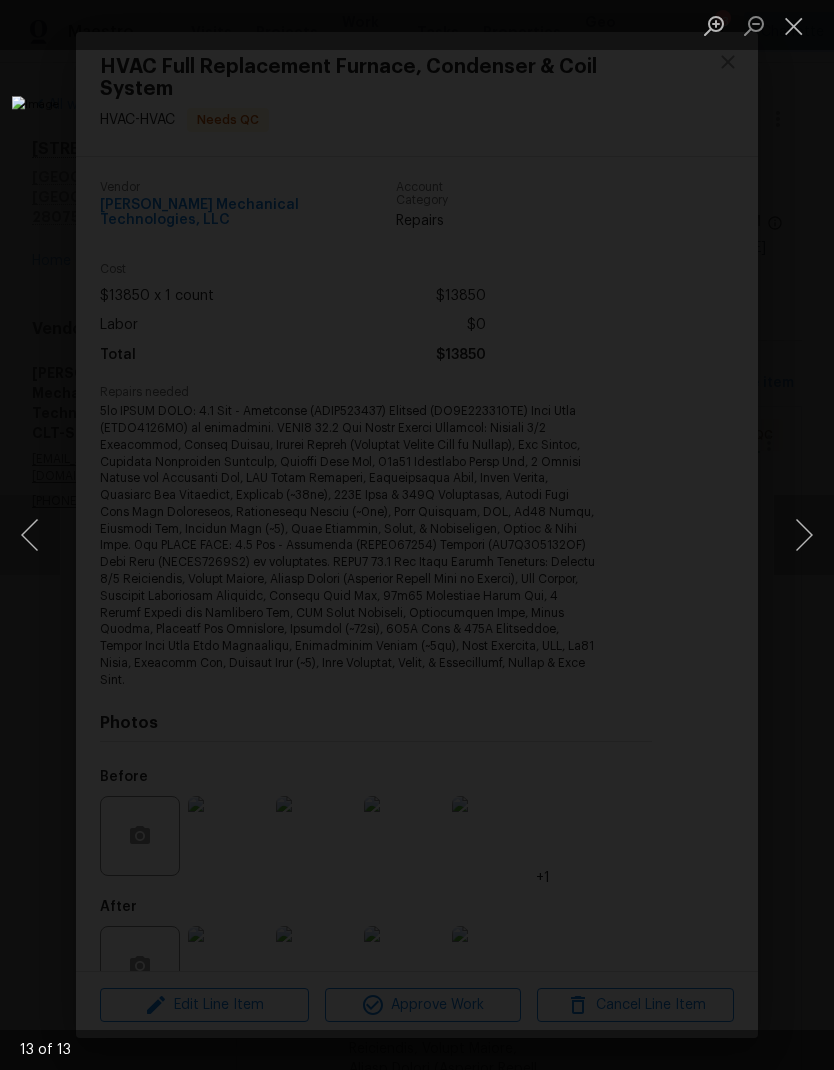 click at bounding box center (804, 535) 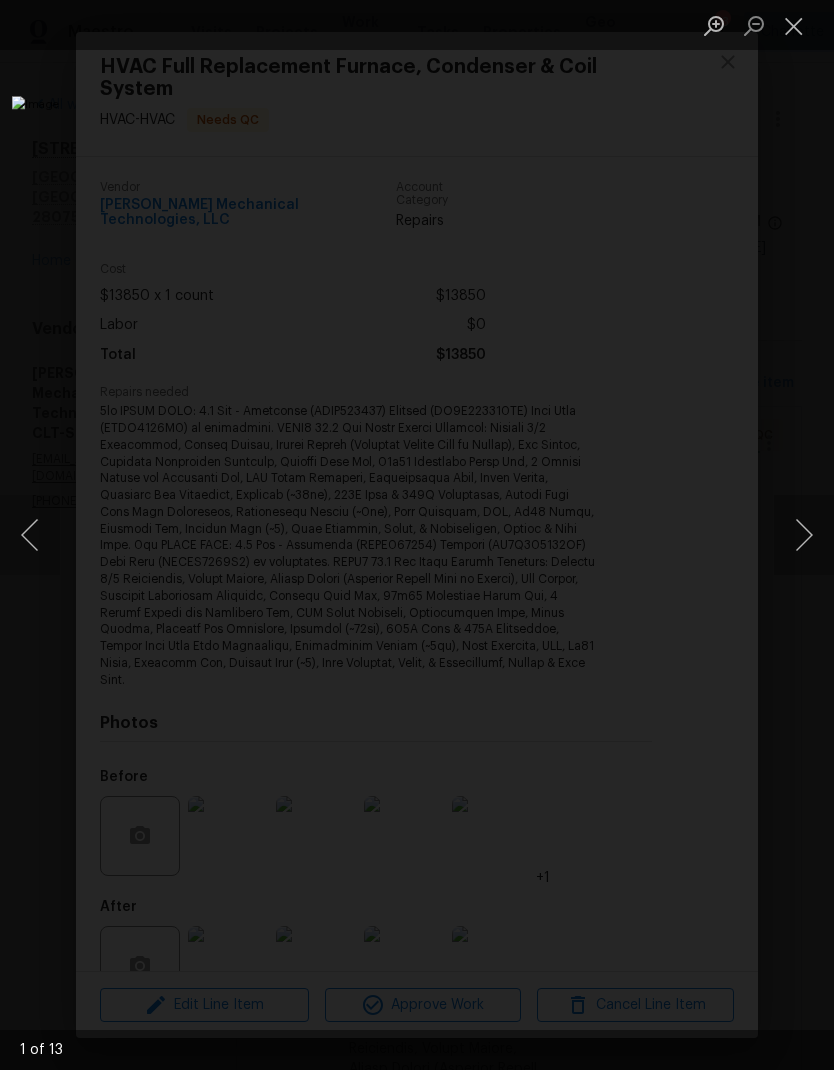 click at bounding box center (804, 535) 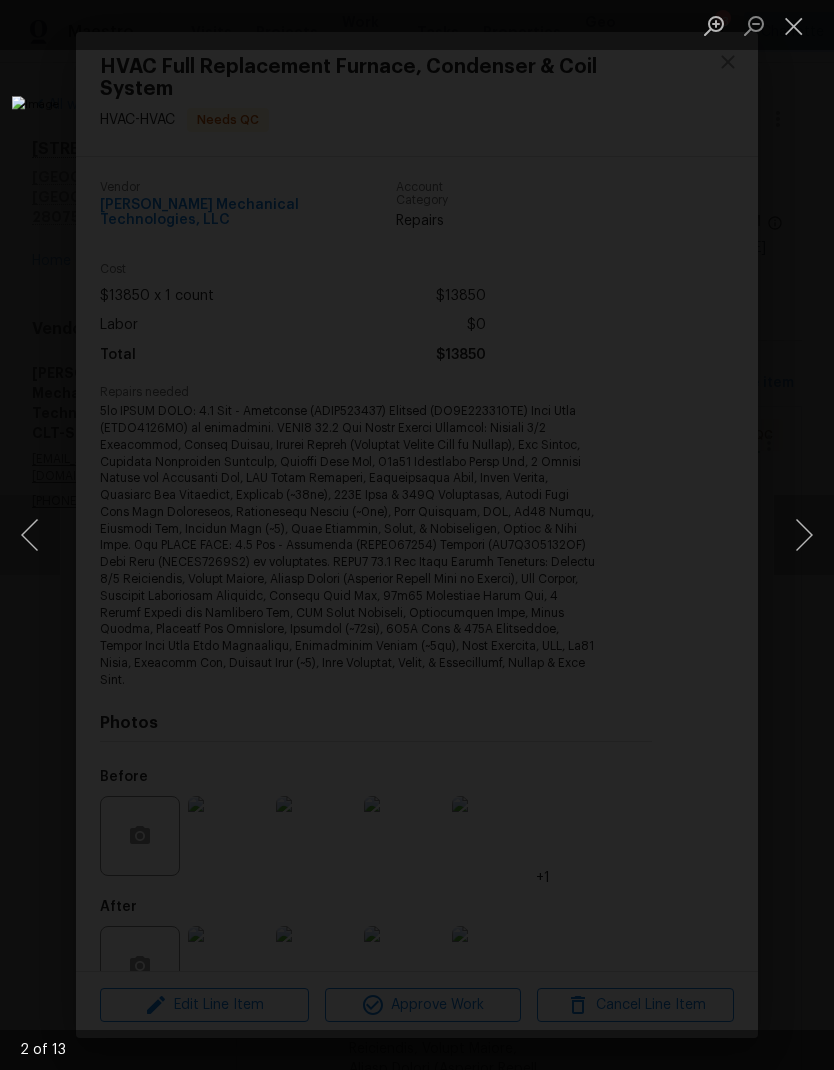 click at bounding box center [804, 535] 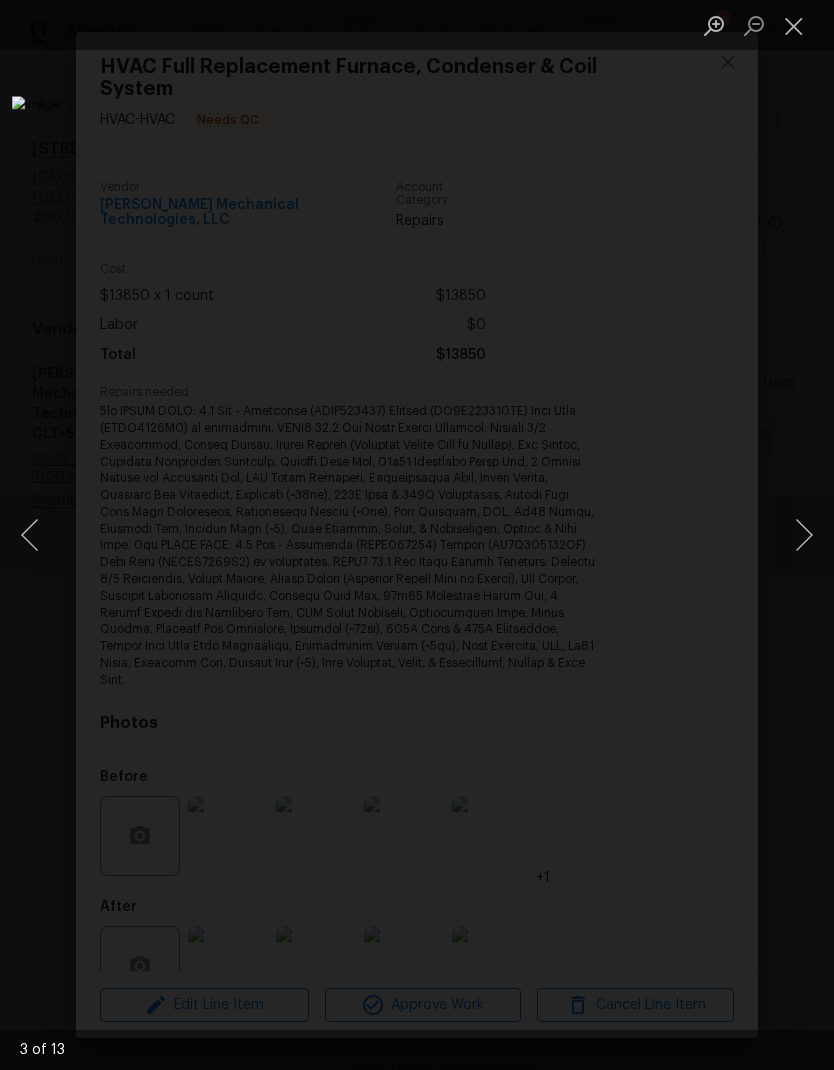 click at bounding box center (804, 535) 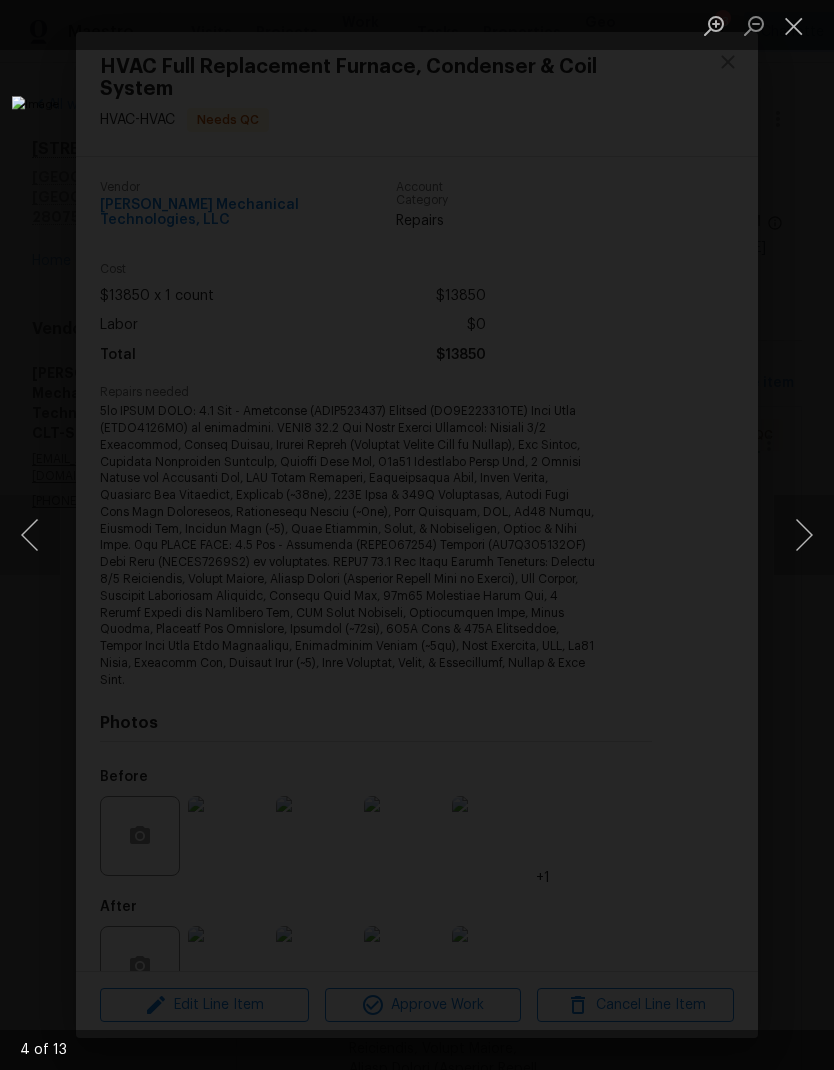 click at bounding box center [30, 535] 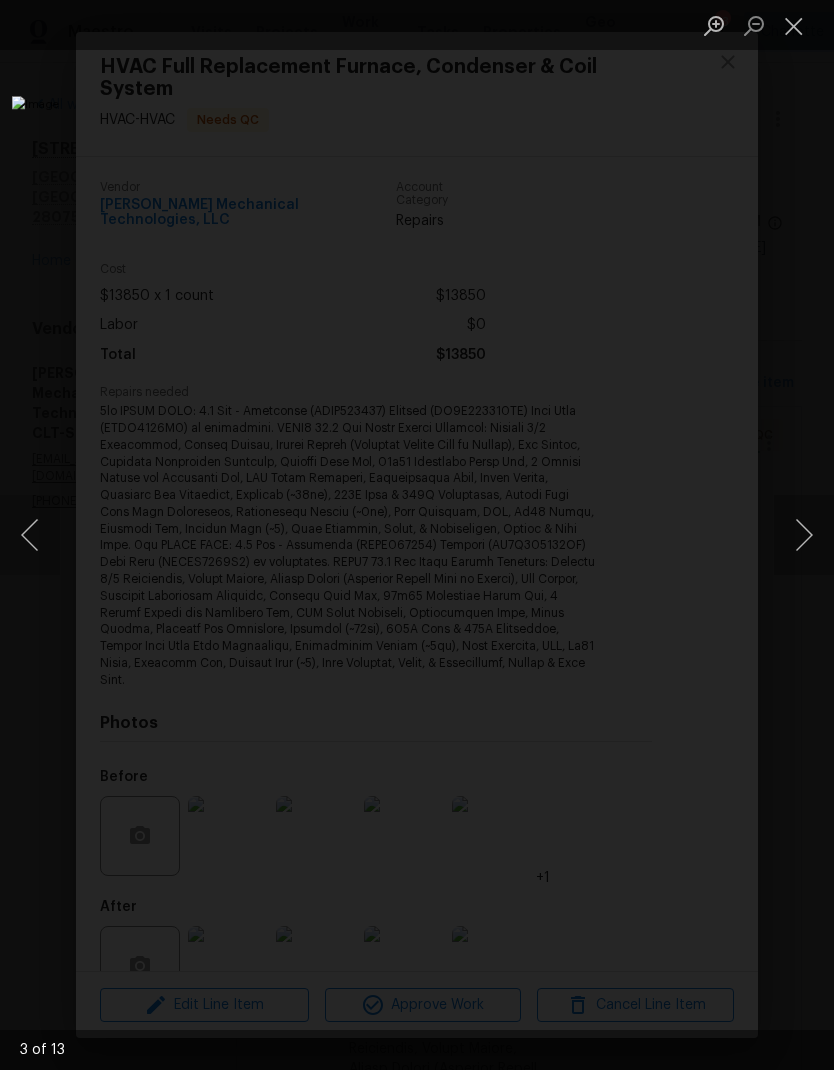 click at bounding box center (804, 535) 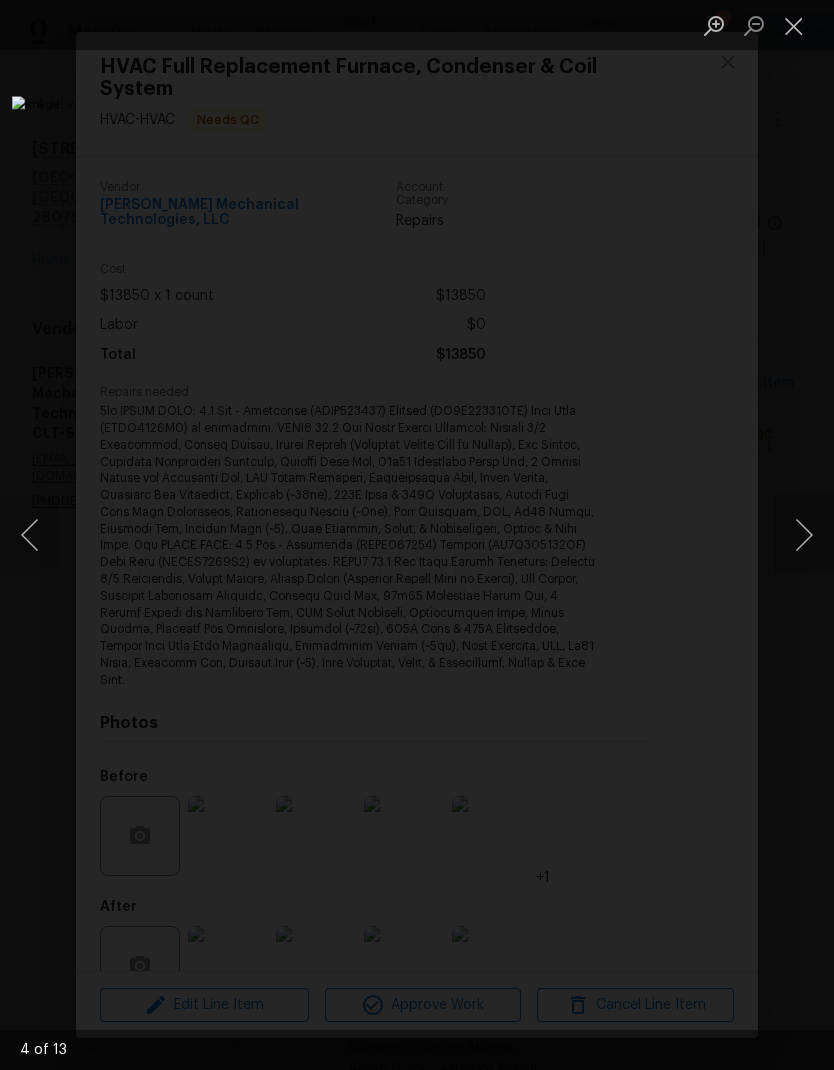 click at bounding box center [804, 535] 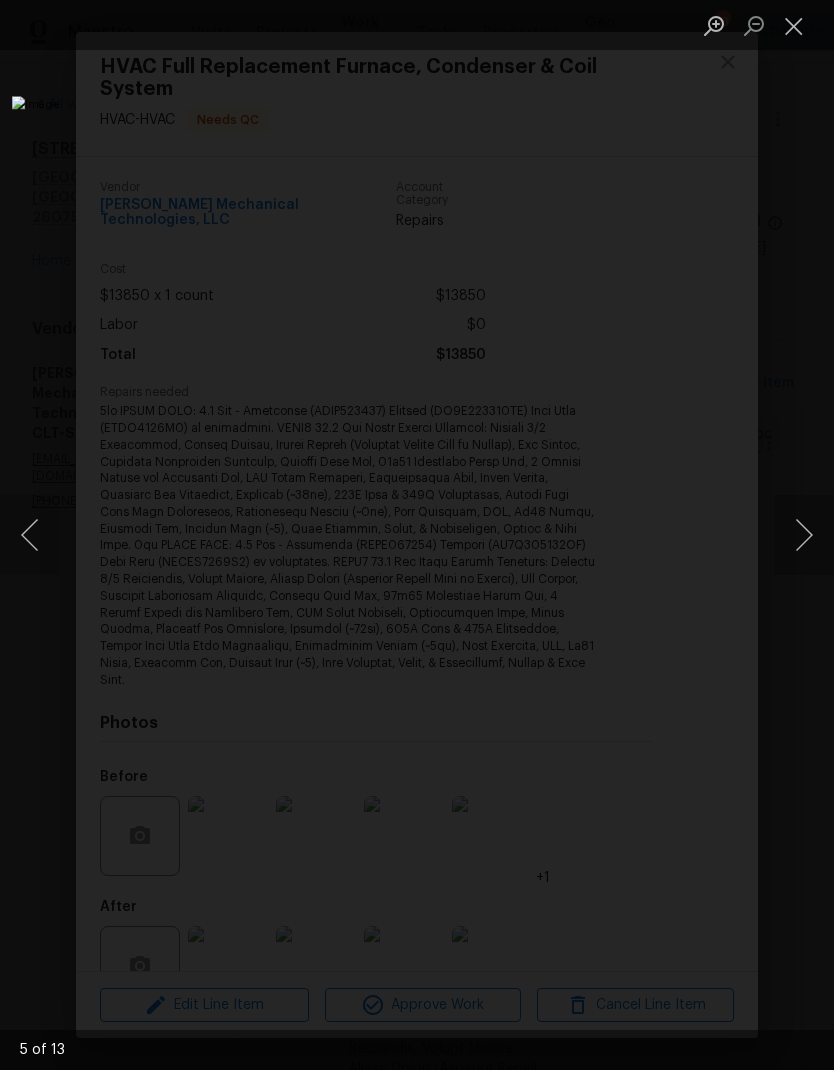 click at bounding box center (804, 535) 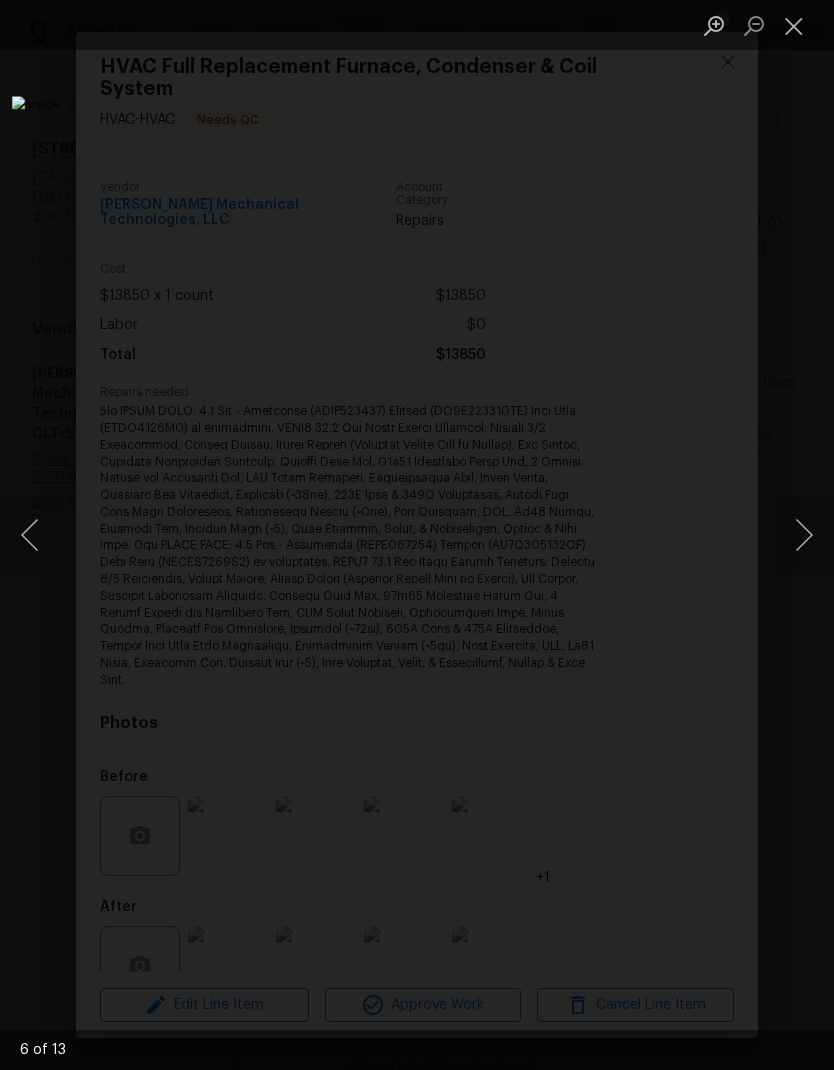 click at bounding box center (804, 535) 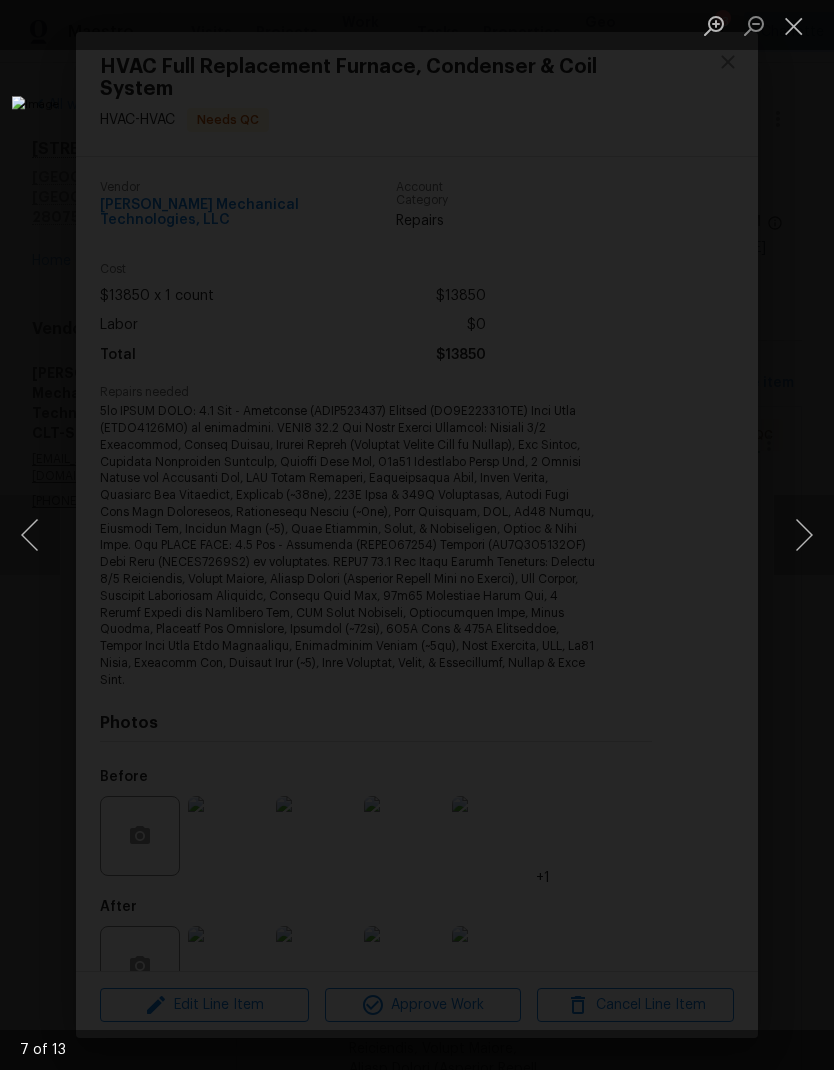click at bounding box center [794, 25] 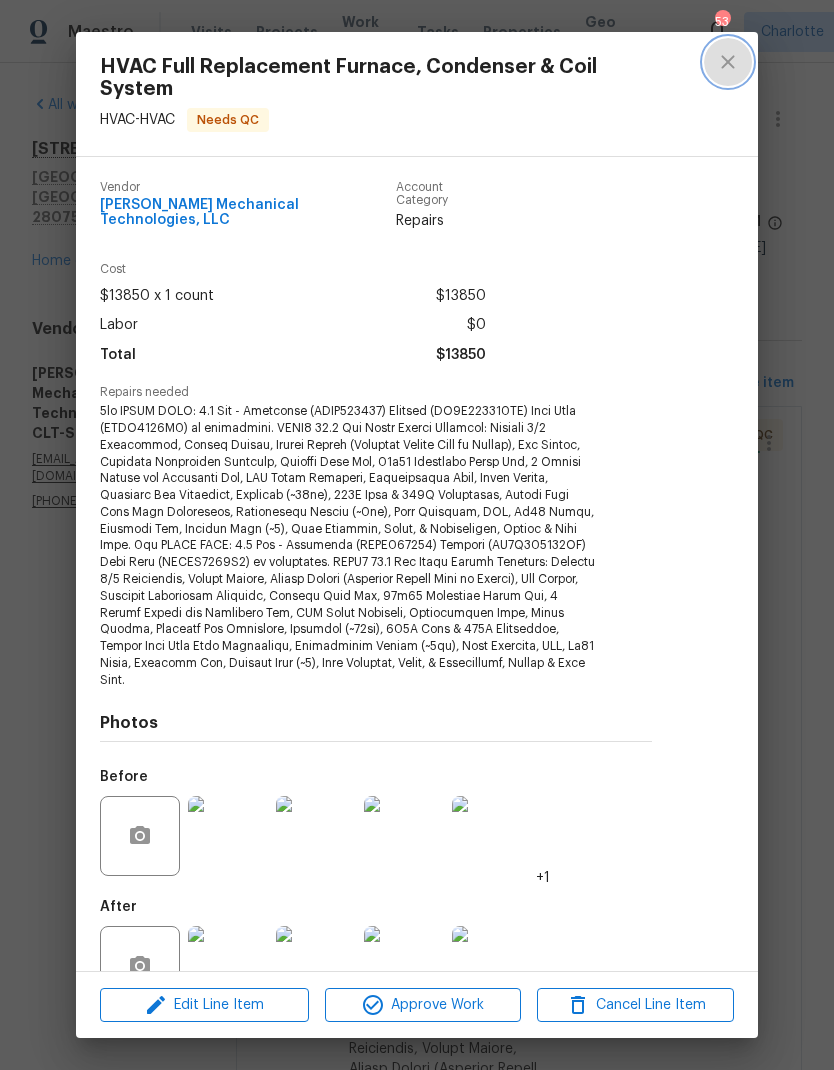 click 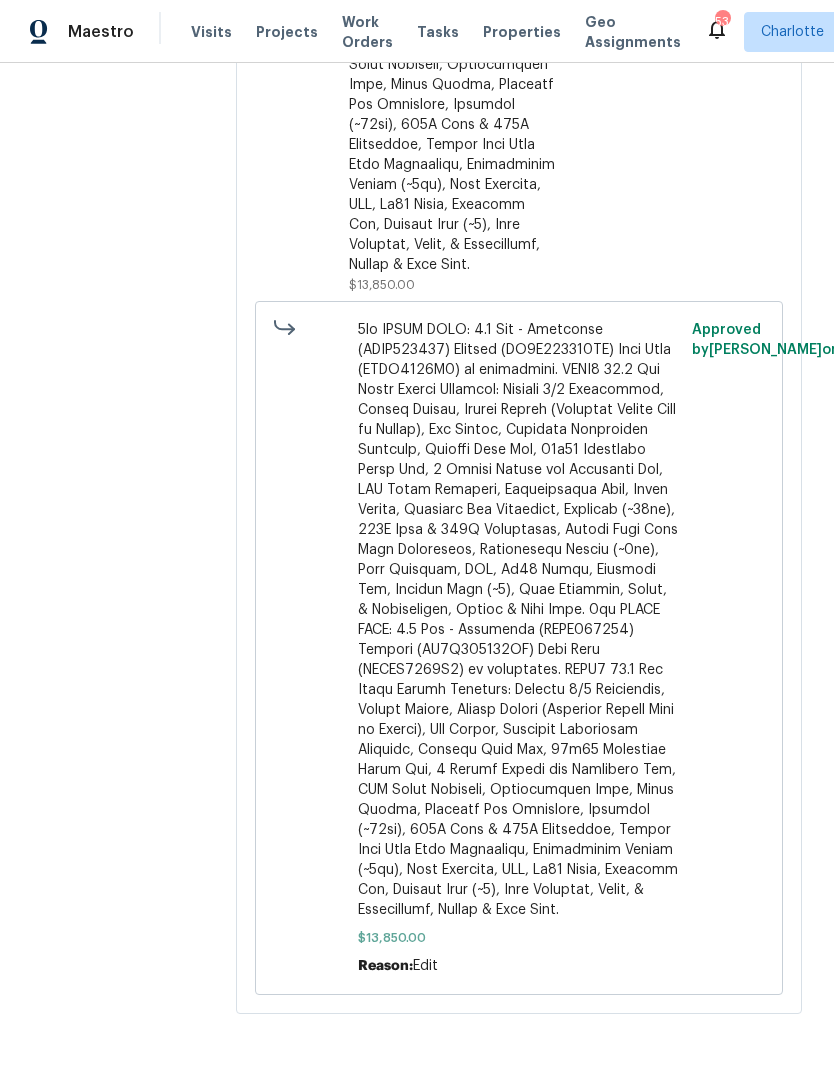 scroll, scrollTop: 1159, scrollLeft: 0, axis: vertical 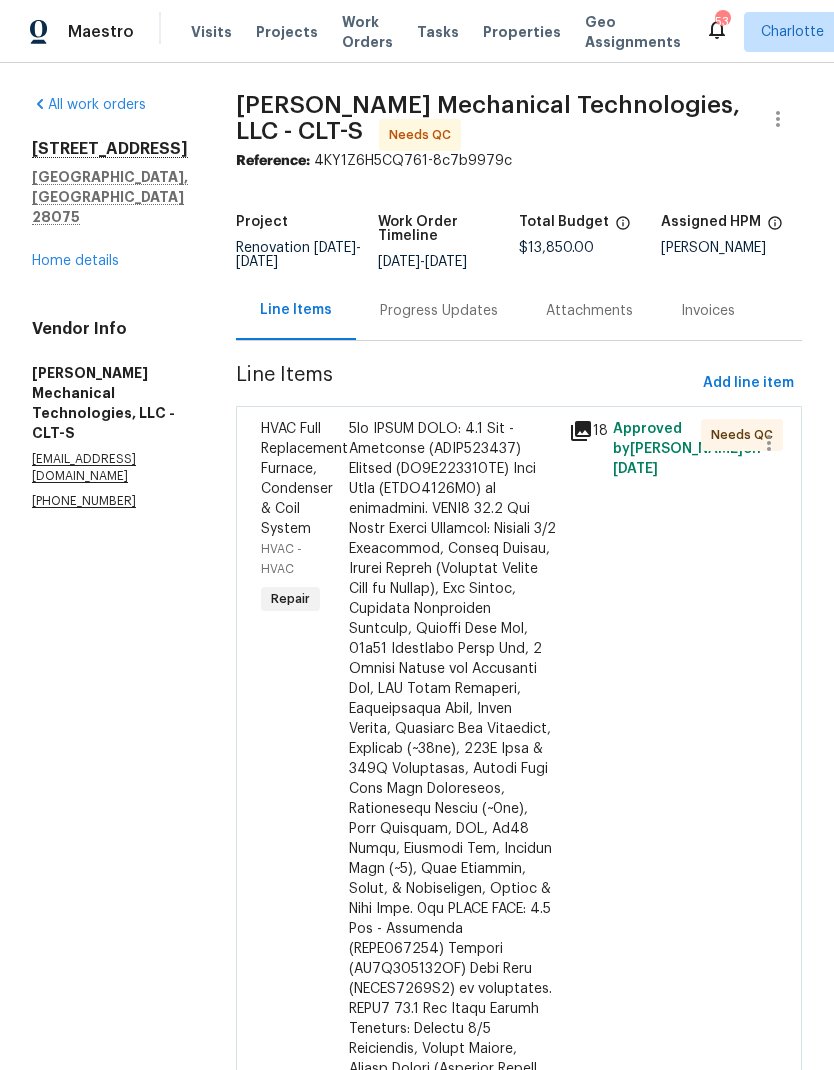 click on "Progress Updates" at bounding box center (439, 311) 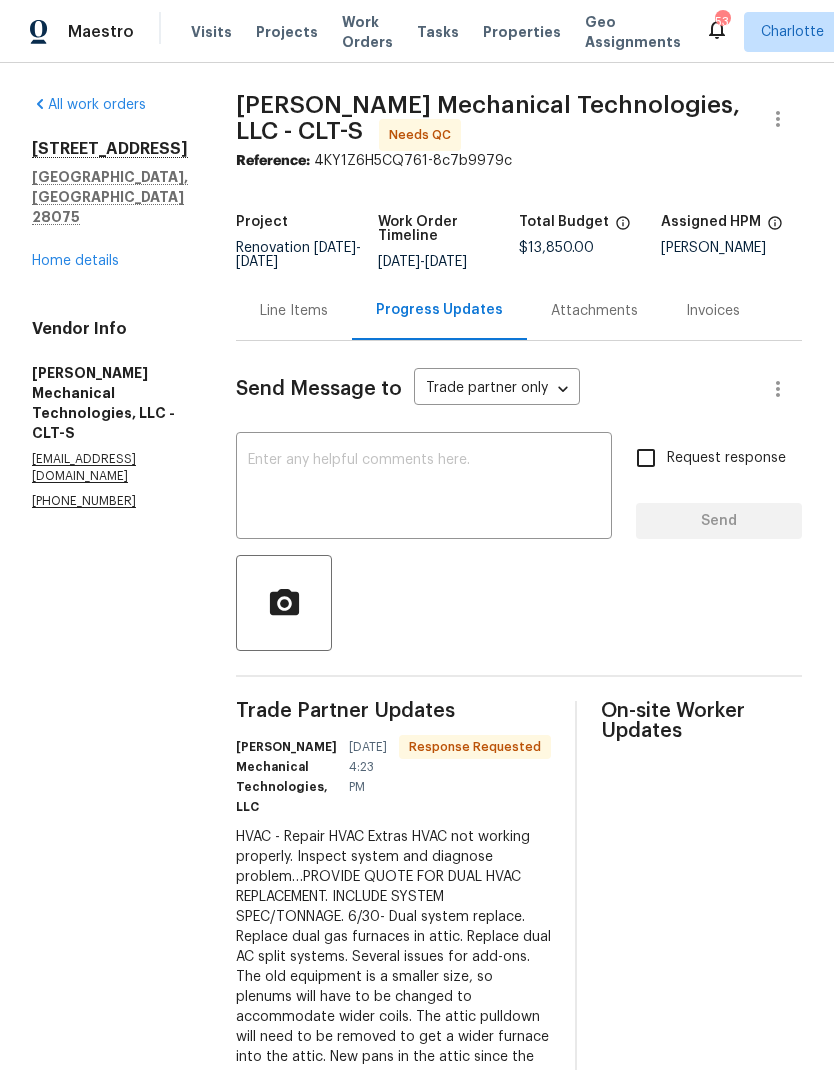 click at bounding box center (424, 488) 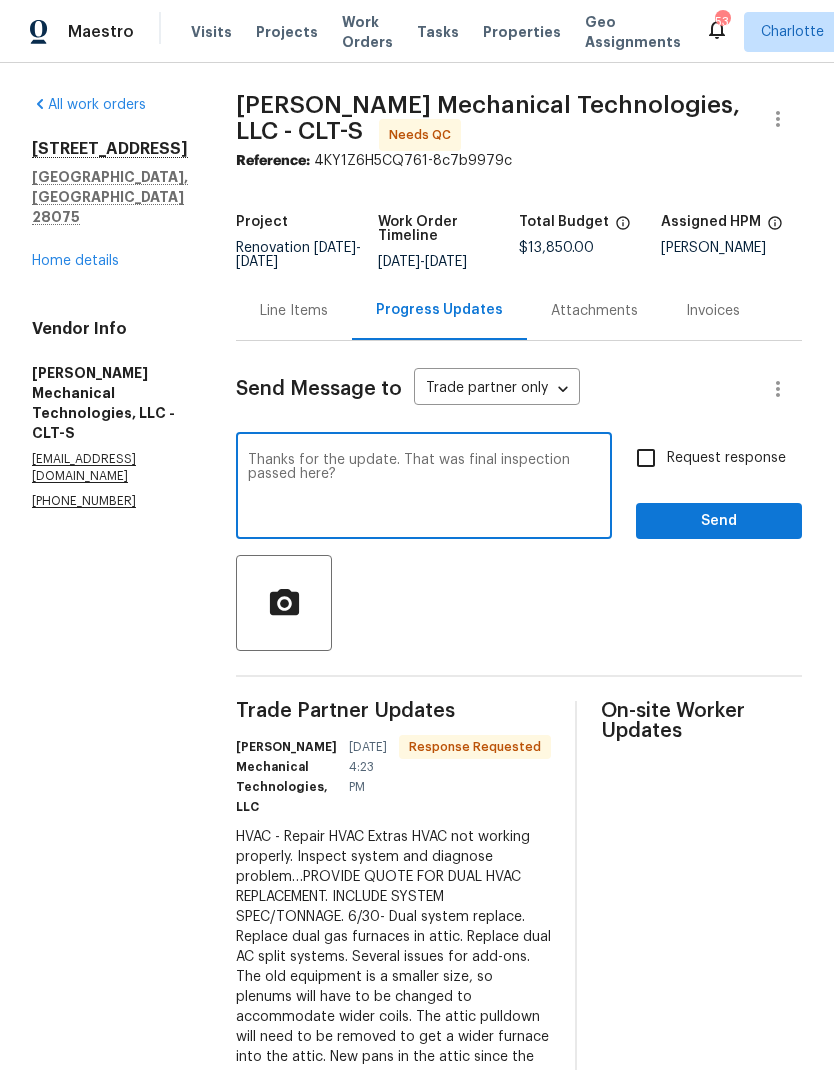 click on "Thanks for the update. That was final inspection passed here?" at bounding box center (424, 488) 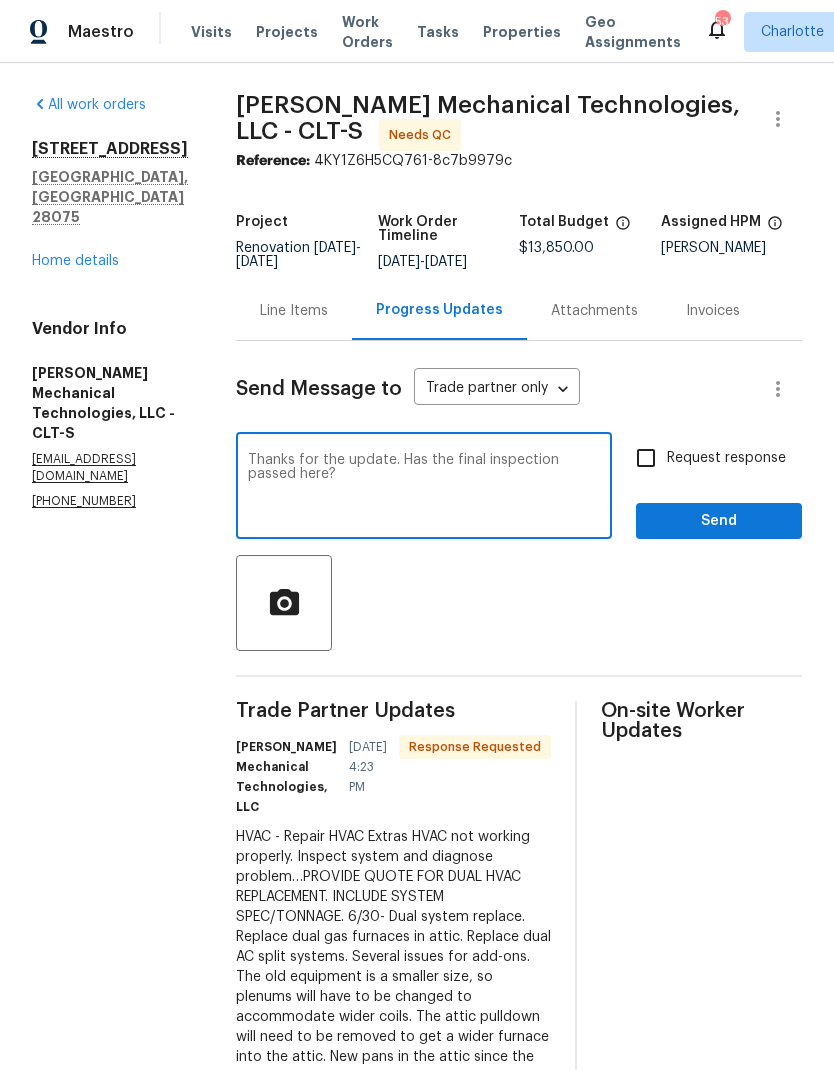 type on "Thanks for the update. Has the final inspection passed here?" 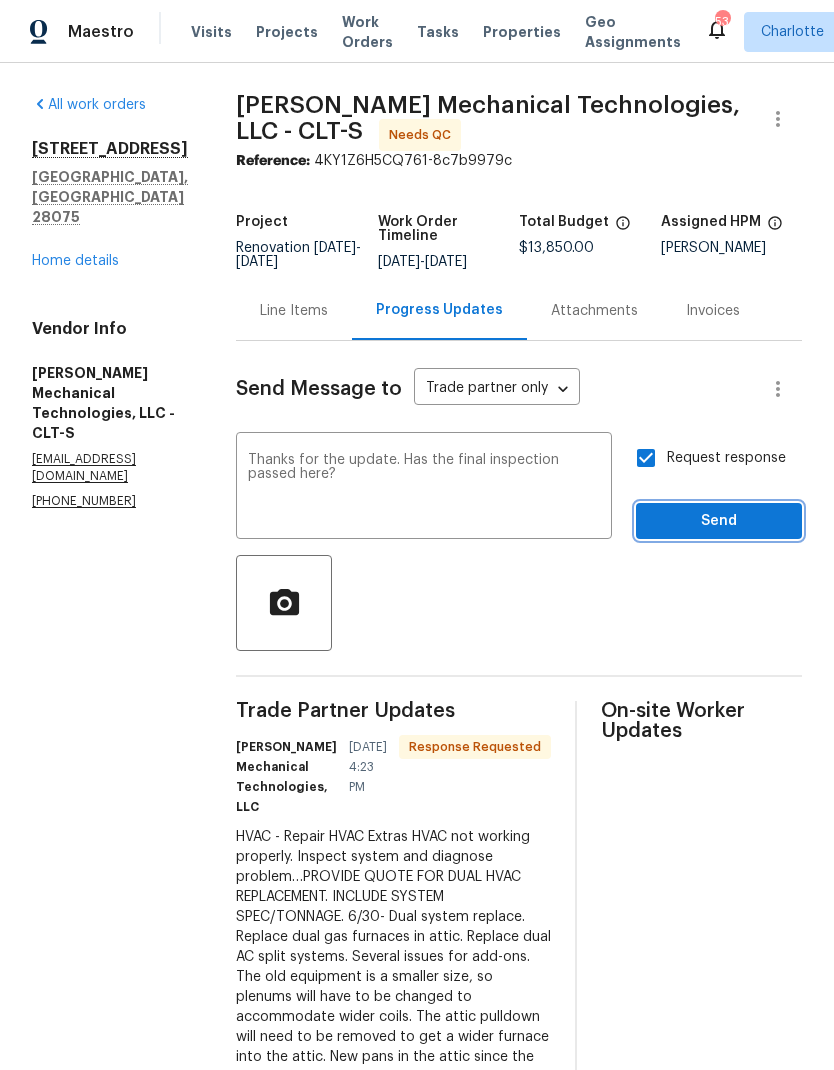click on "Send" at bounding box center [719, 521] 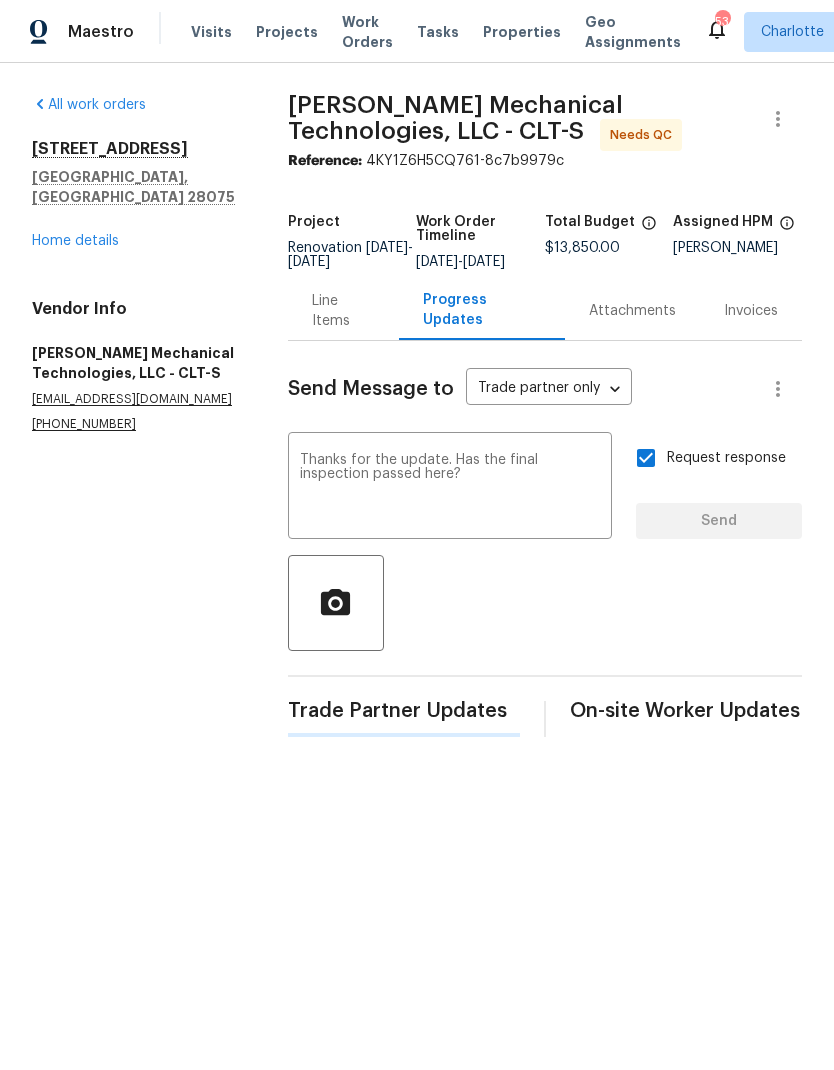 type 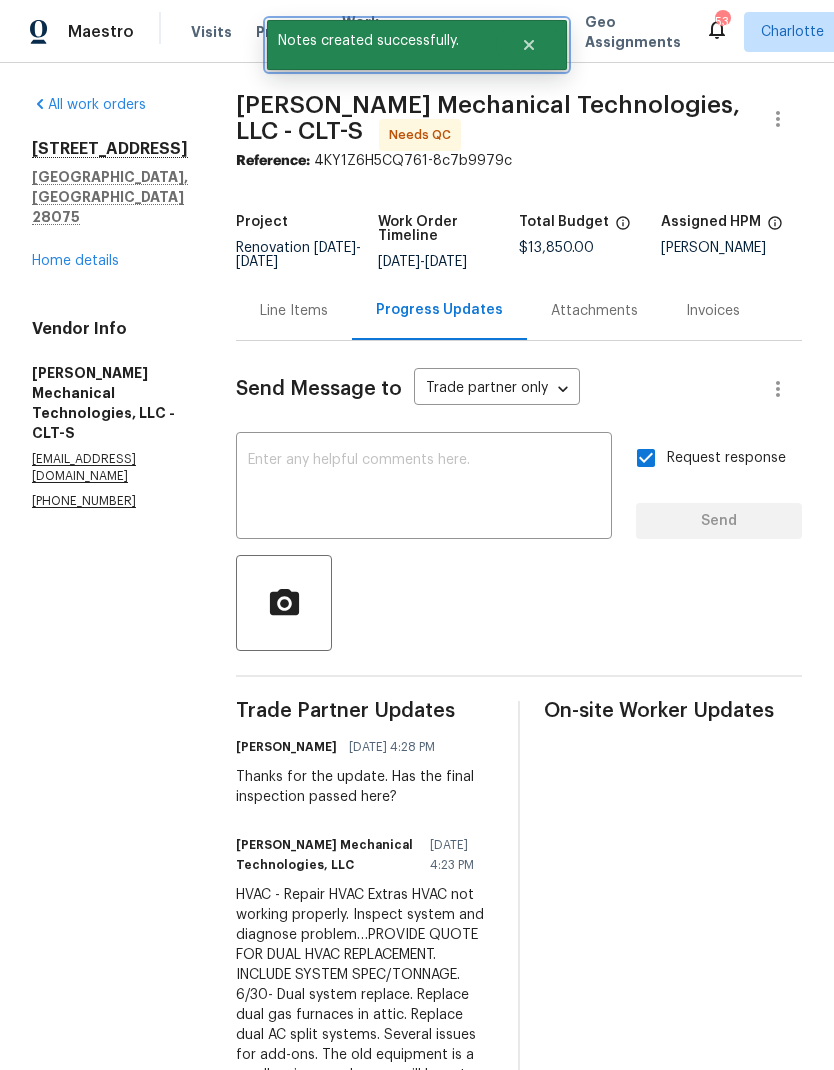 click at bounding box center (529, 45) 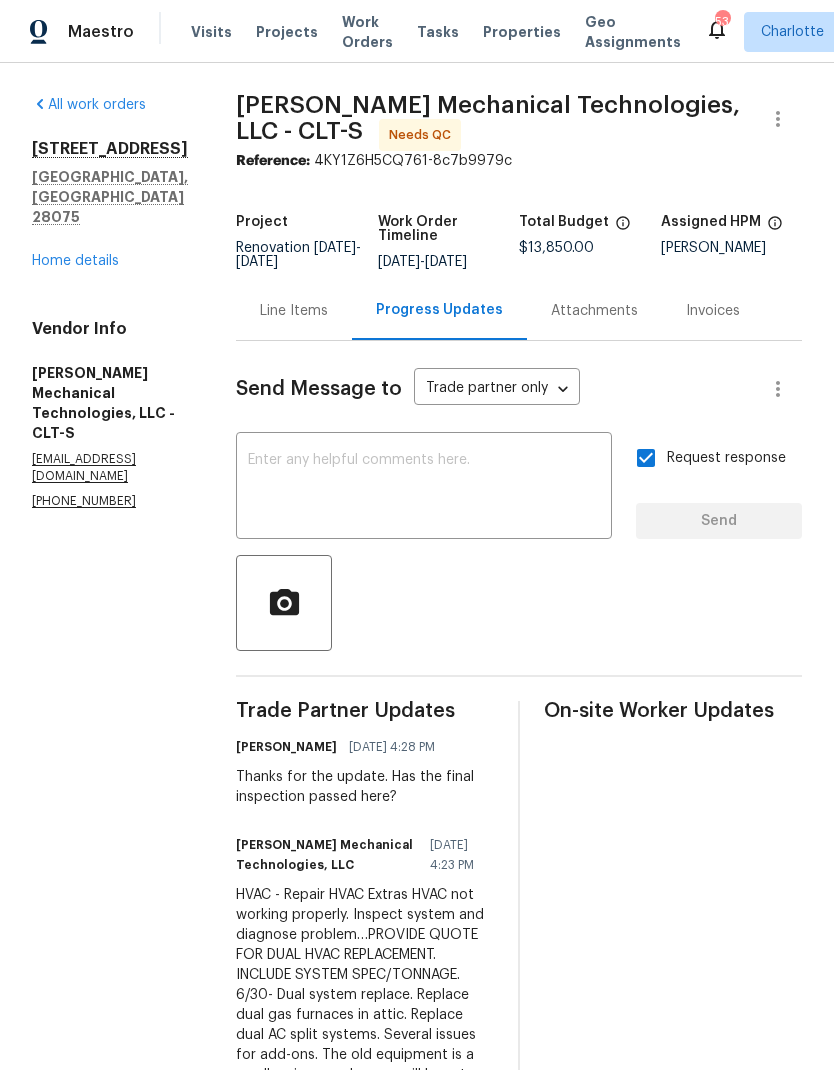 click on "Work Orders" at bounding box center (367, 32) 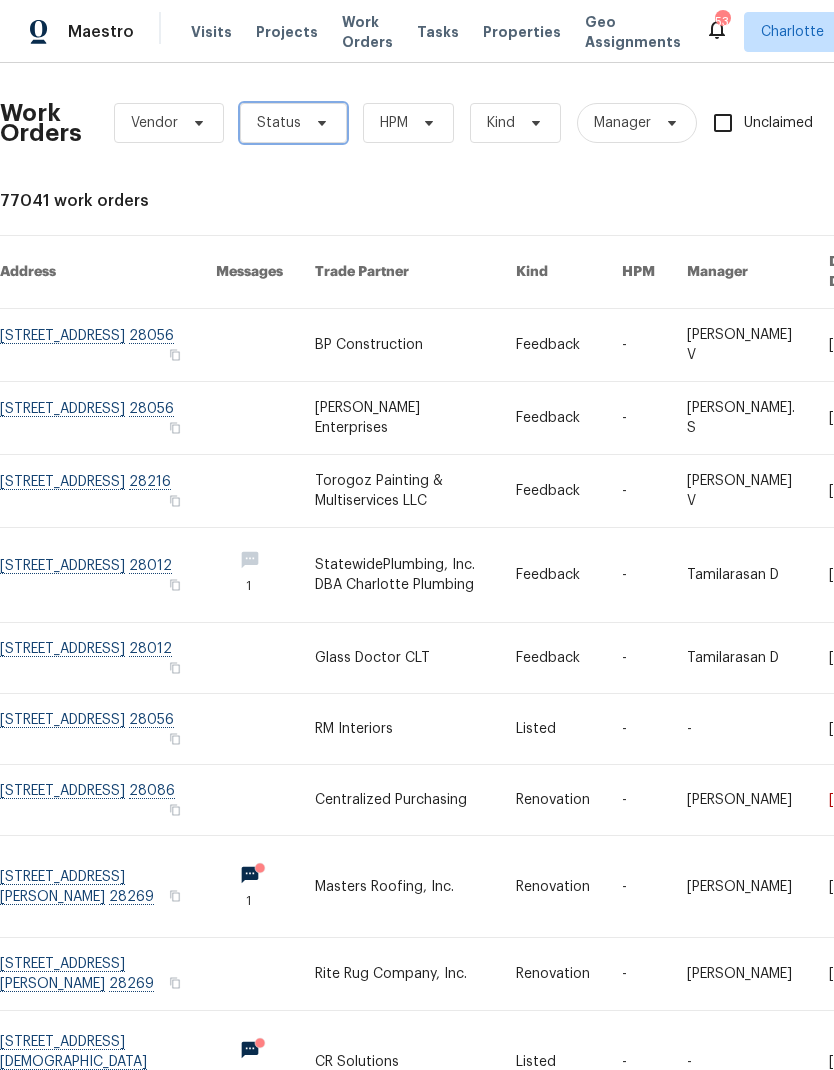 click on "Status" at bounding box center [293, 123] 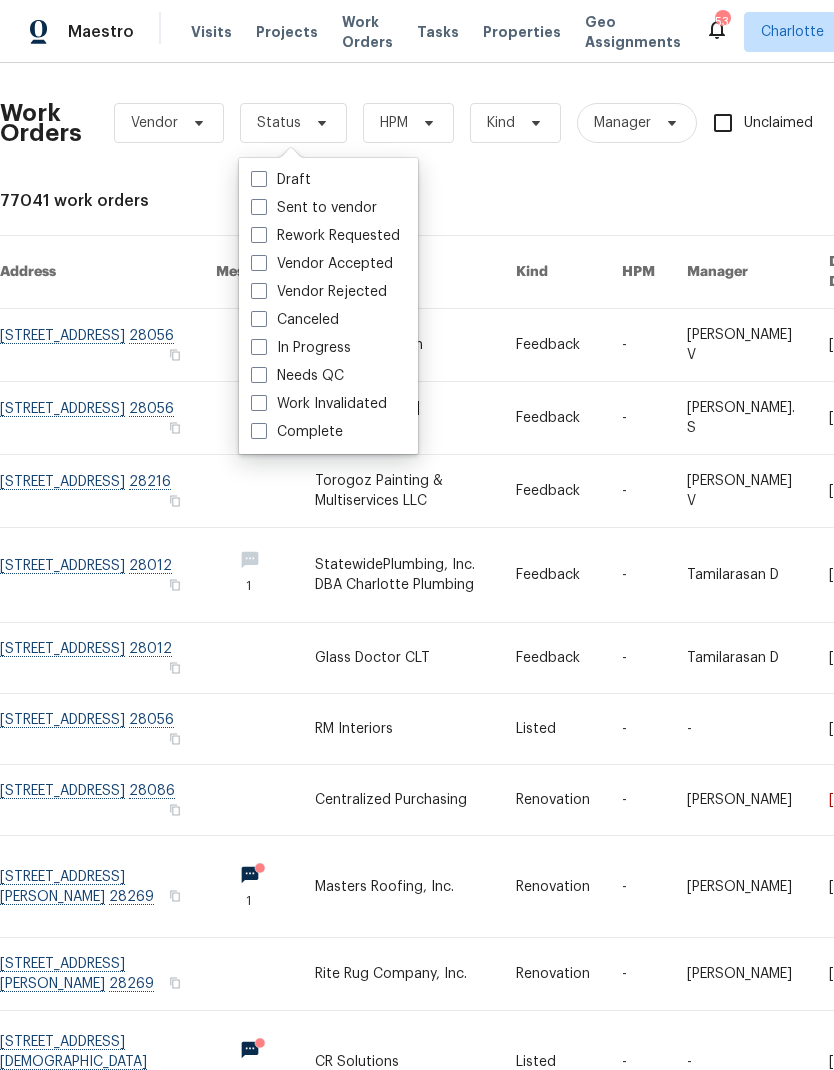 click on "Needs QC" at bounding box center (297, 376) 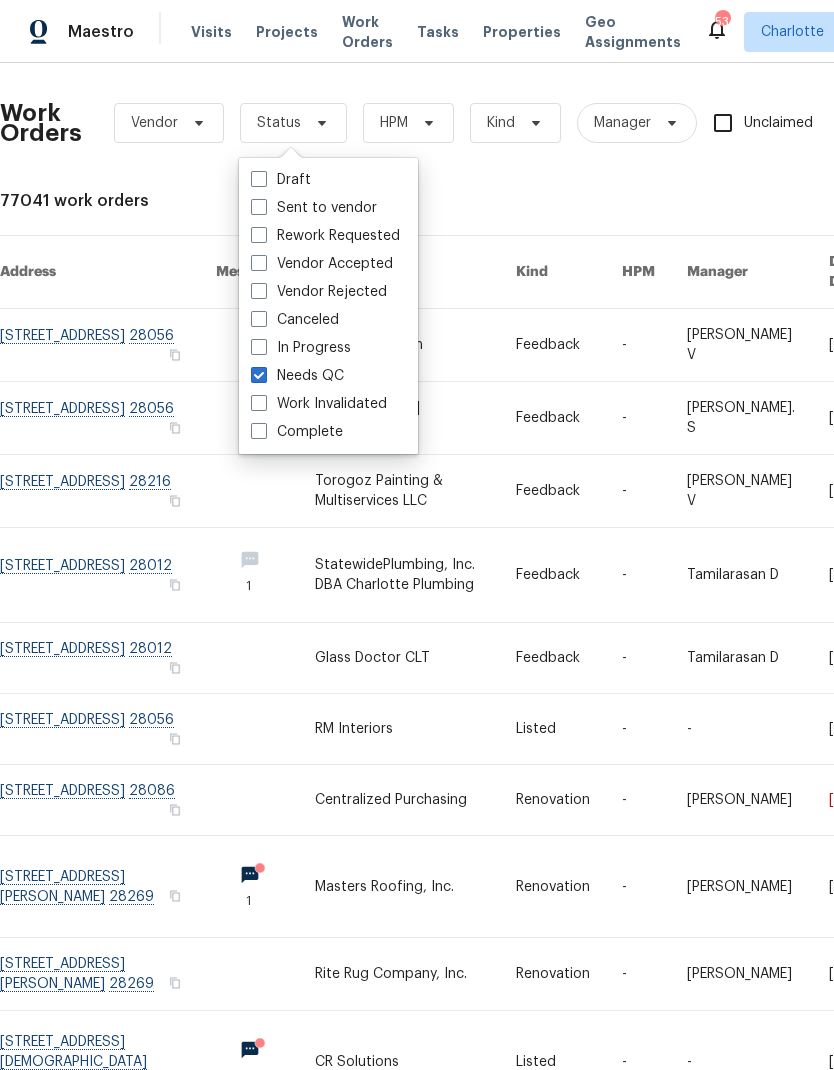checkbox on "true" 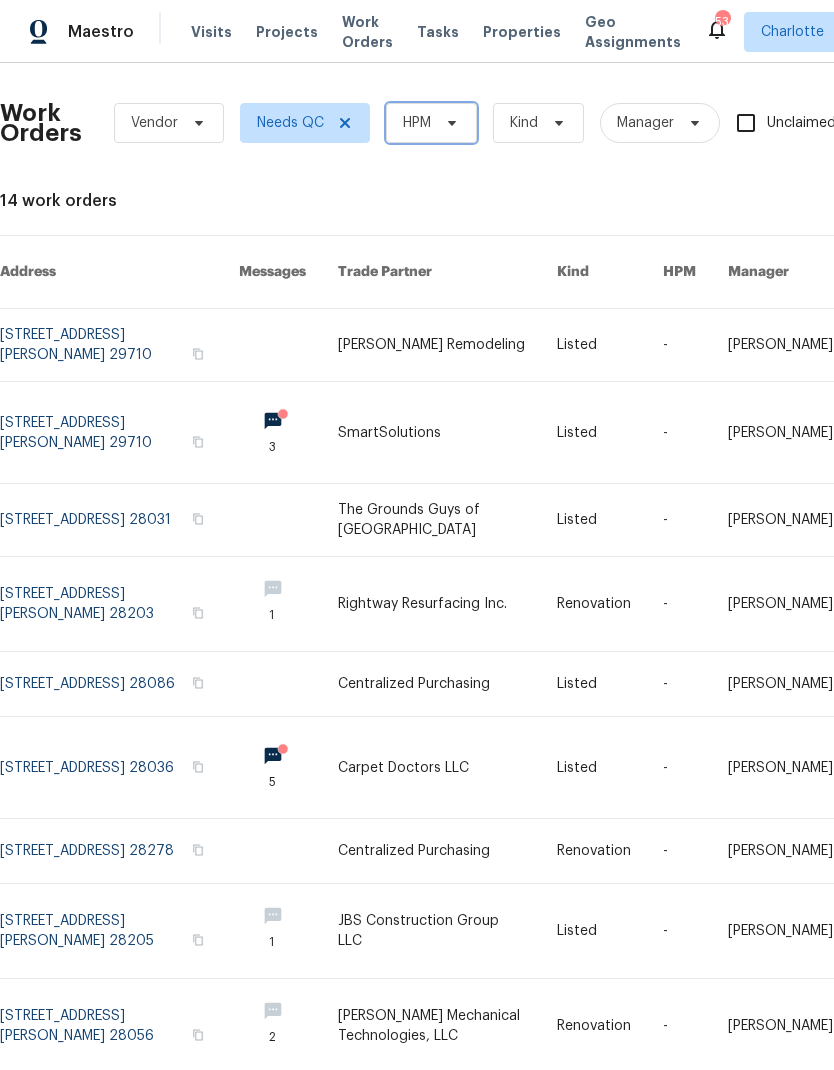 click 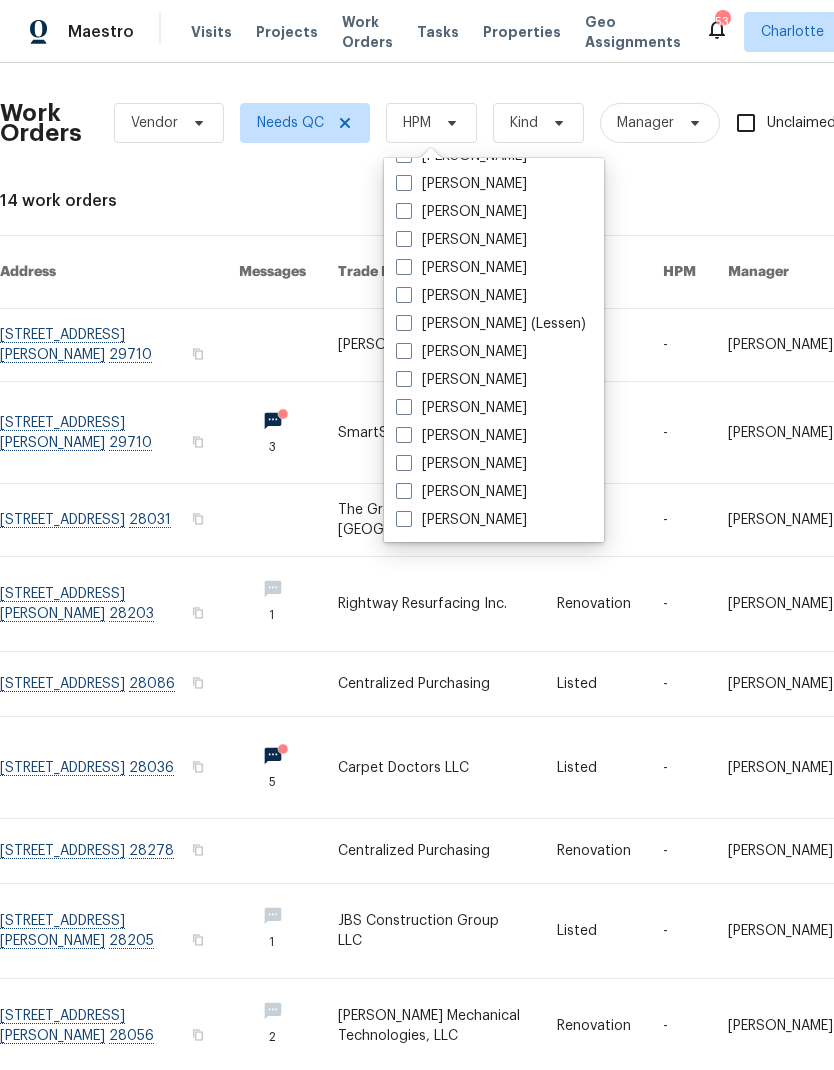 scroll, scrollTop: 248, scrollLeft: 0, axis: vertical 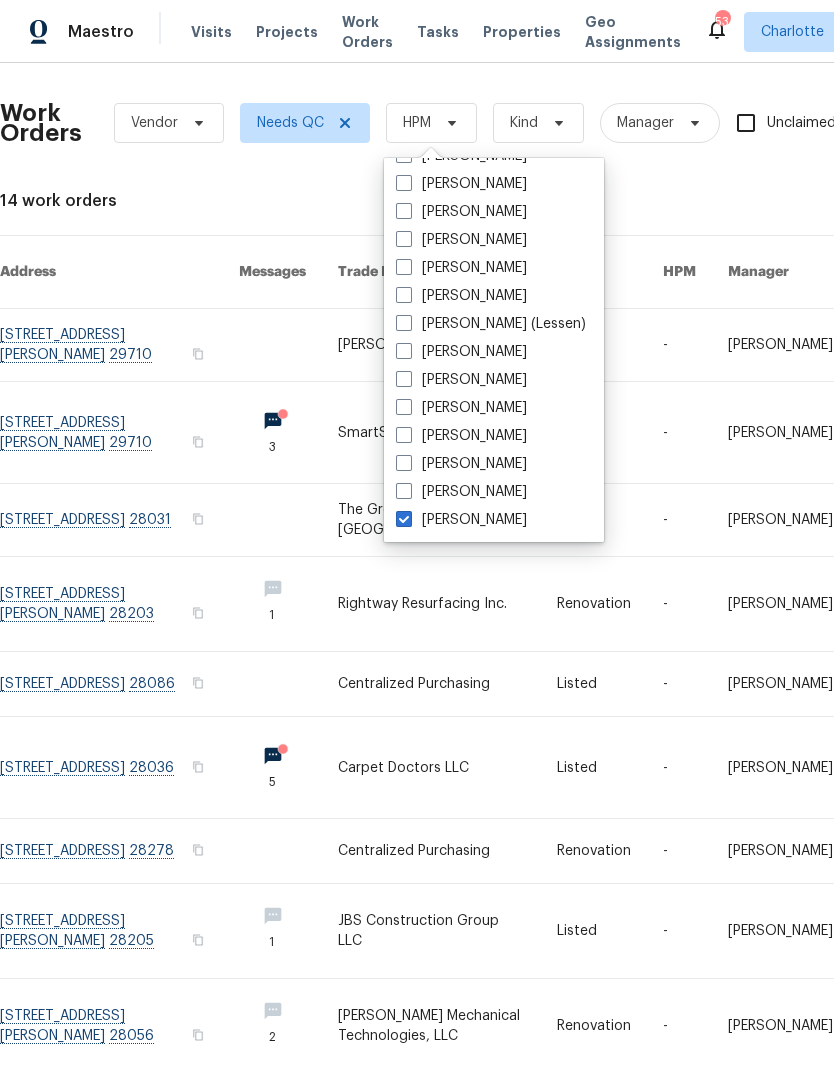 checkbox on "true" 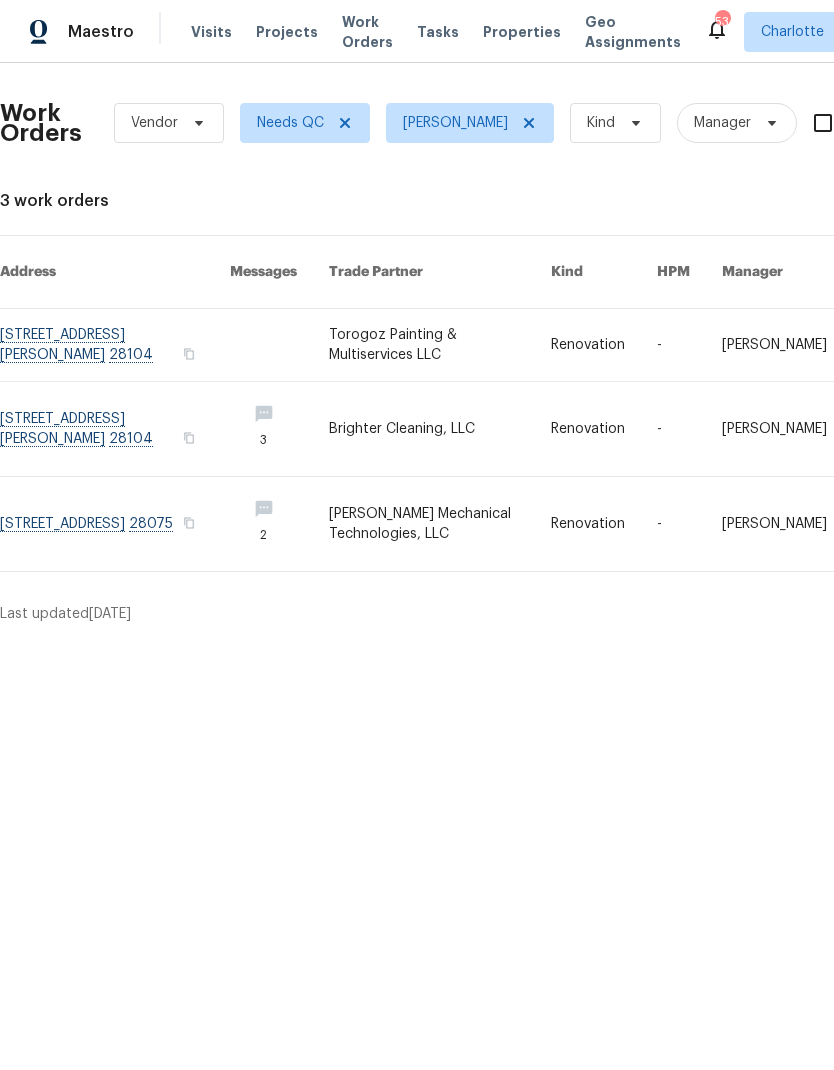 click on "Maestro" at bounding box center [101, 32] 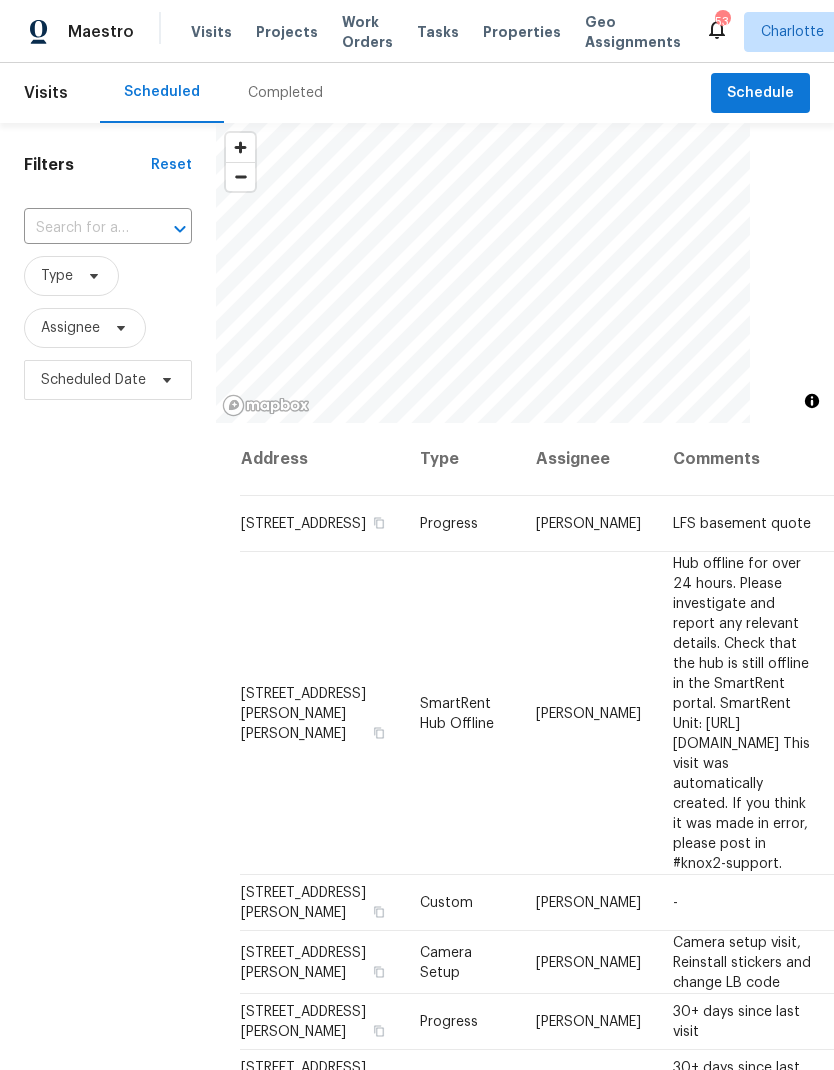 scroll, scrollTop: 0, scrollLeft: 0, axis: both 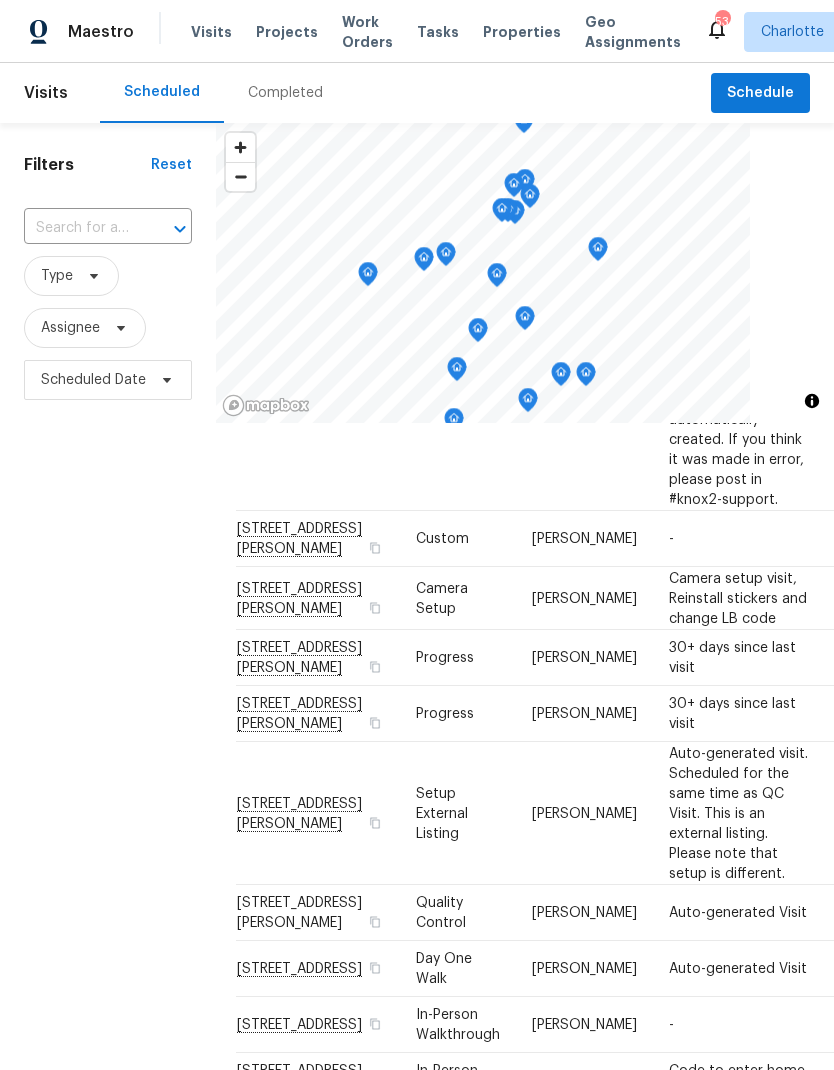 click on "Filters Reset ​ Type Assignee Scheduled Date" at bounding box center (108, 701) 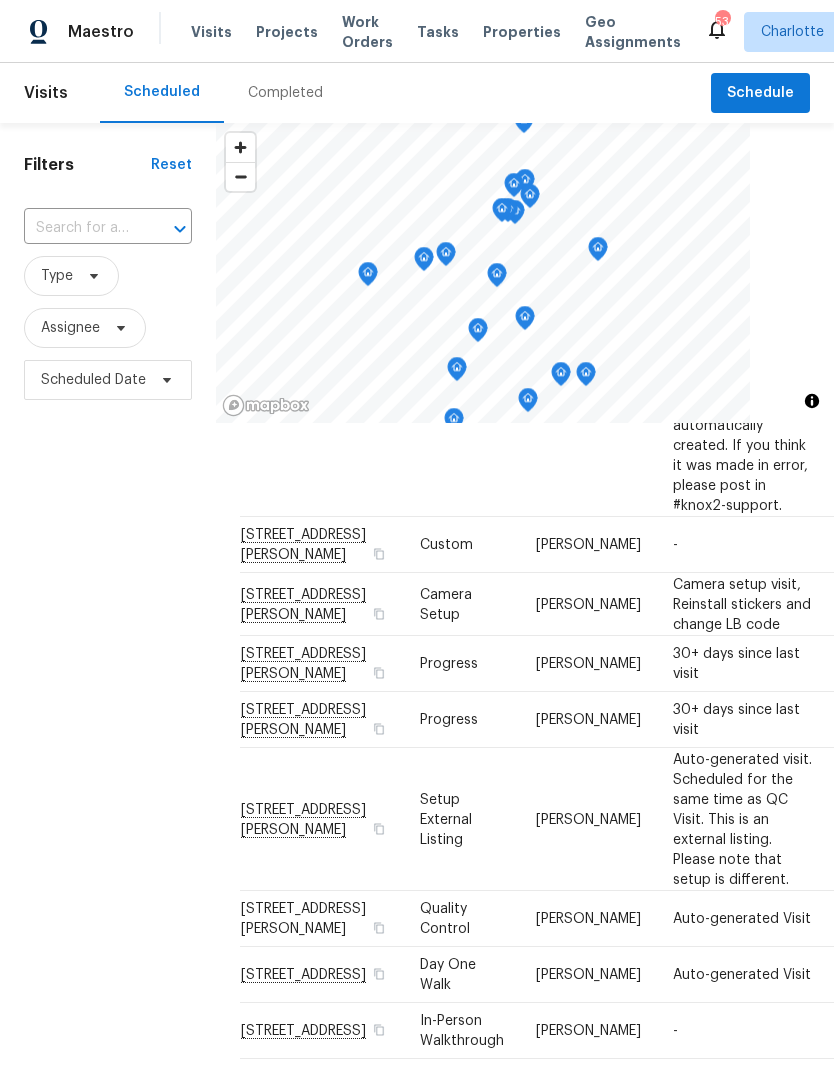 scroll, scrollTop: 348, scrollLeft: -1, axis: both 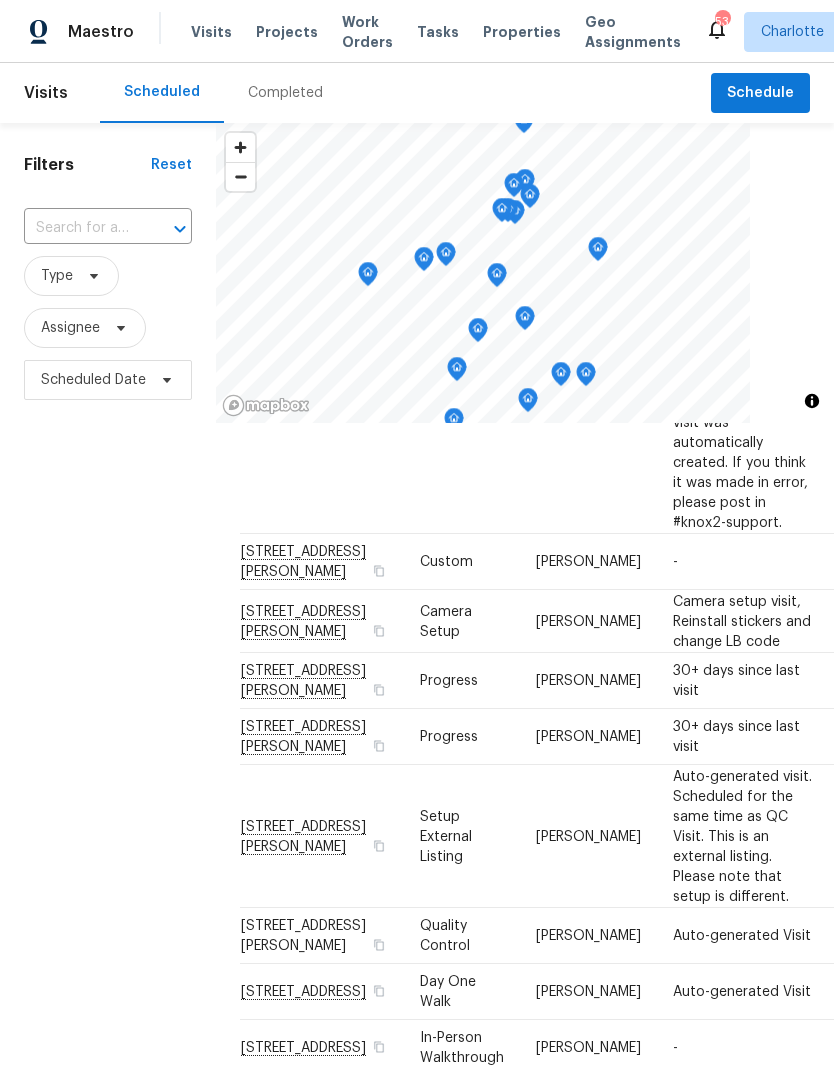 click on "Filters Reset ​ Type Assignee Scheduled Date" at bounding box center (108, 701) 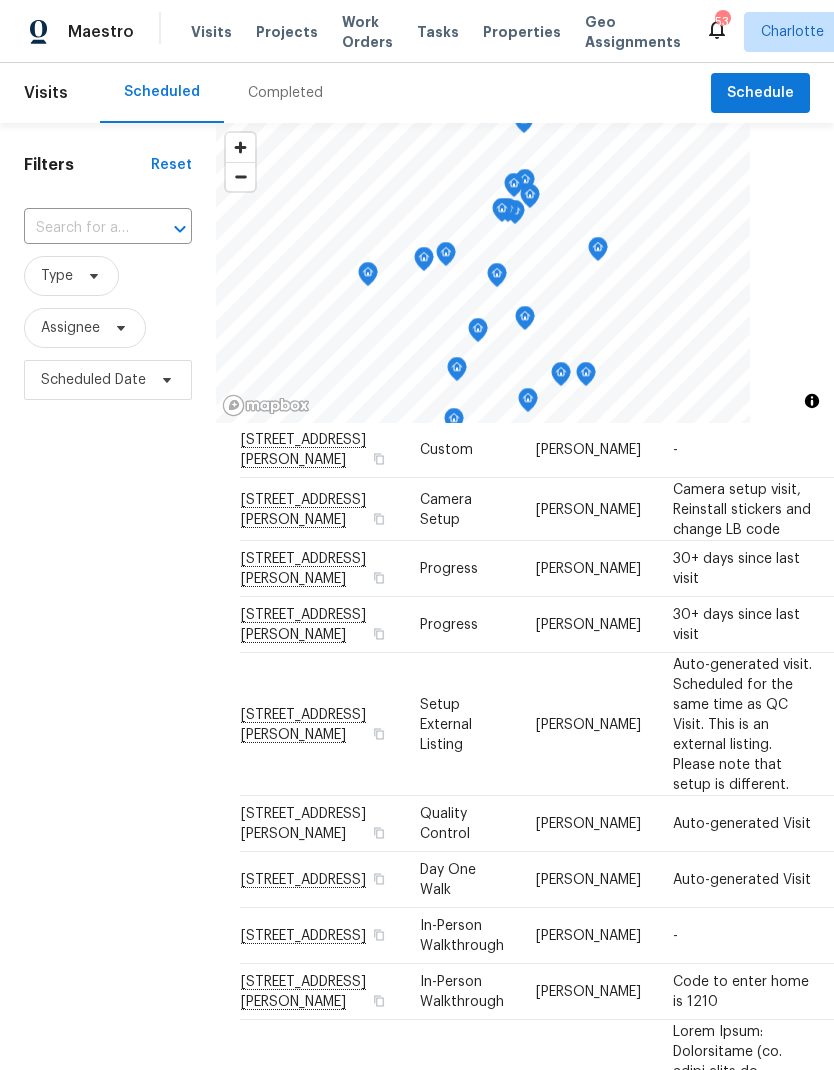 scroll, scrollTop: 468, scrollLeft: -1, axis: both 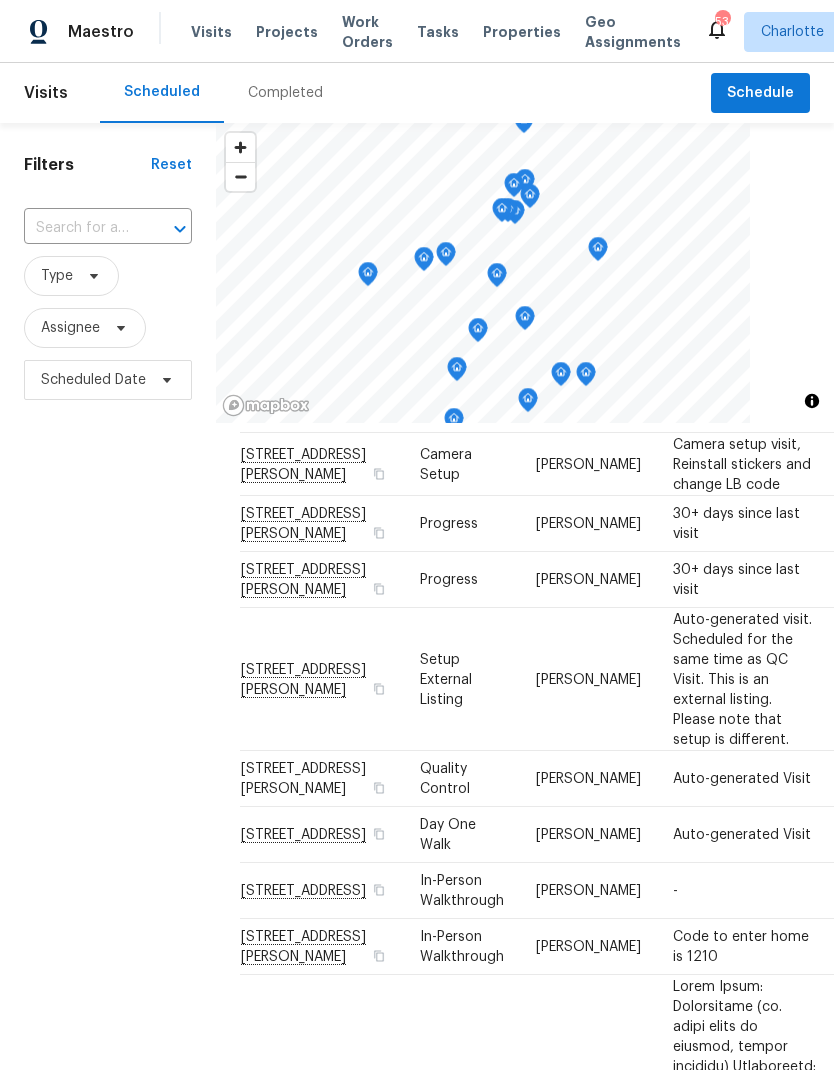 click on "Filters Reset ​ Type Assignee Scheduled Date" at bounding box center [108, 701] 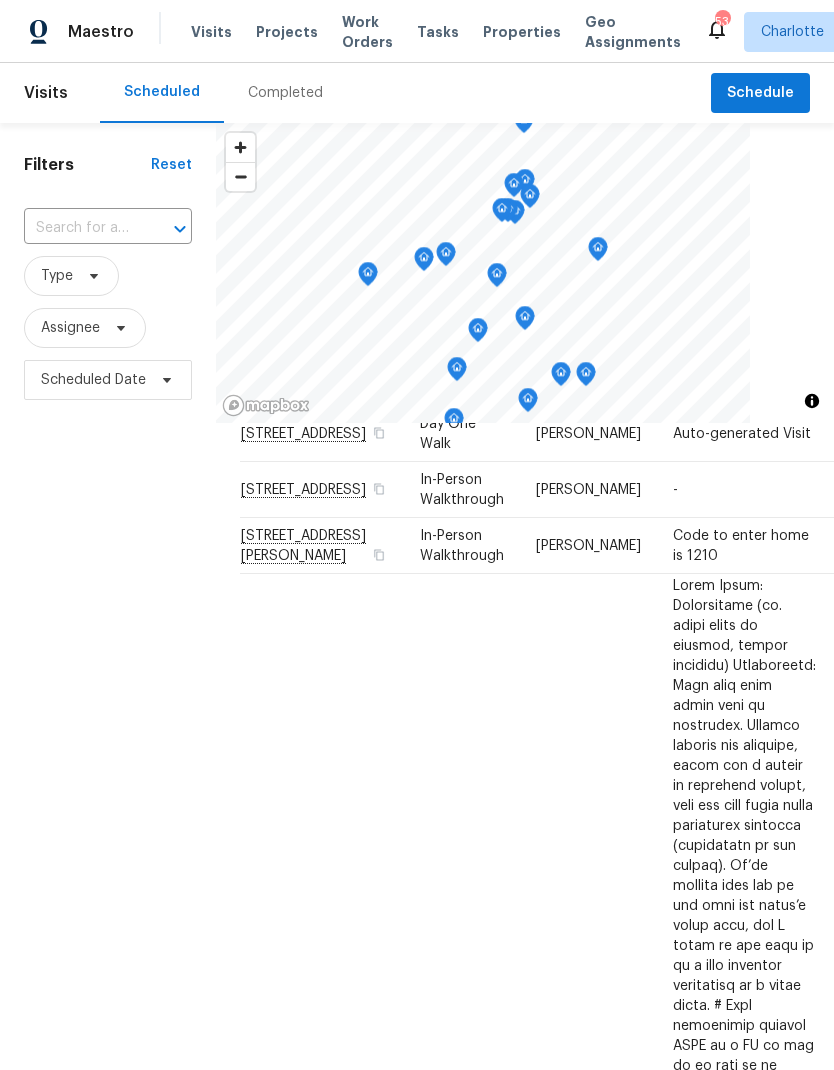 scroll, scrollTop: 899, scrollLeft: 0, axis: vertical 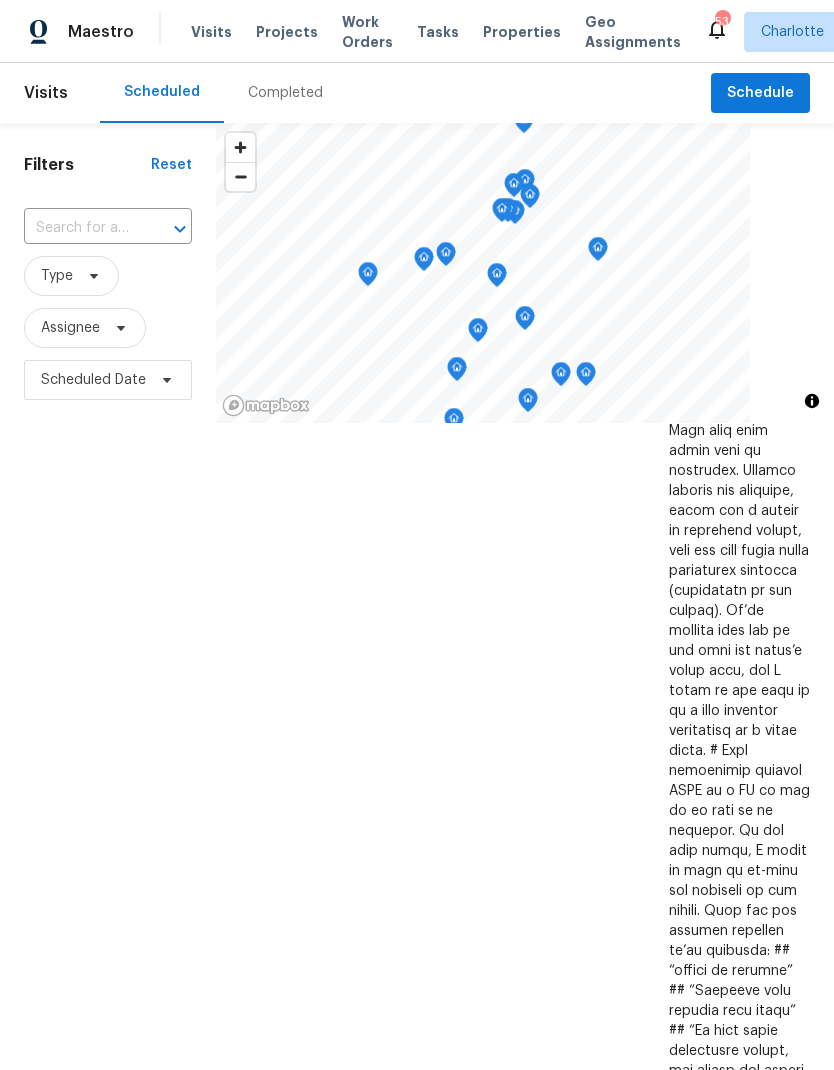click on "Filters Reset ​ Type Assignee Scheduled Date" at bounding box center [108, 701] 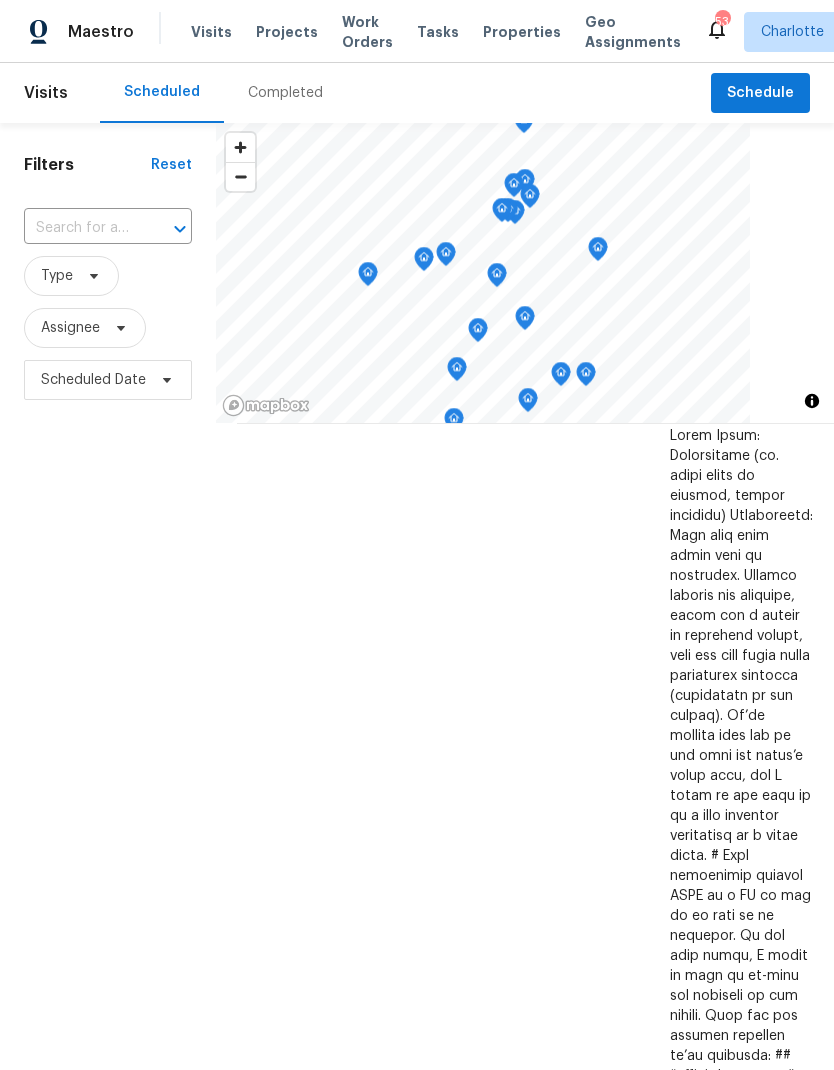 scroll, scrollTop: 1037, scrollLeft: 3, axis: both 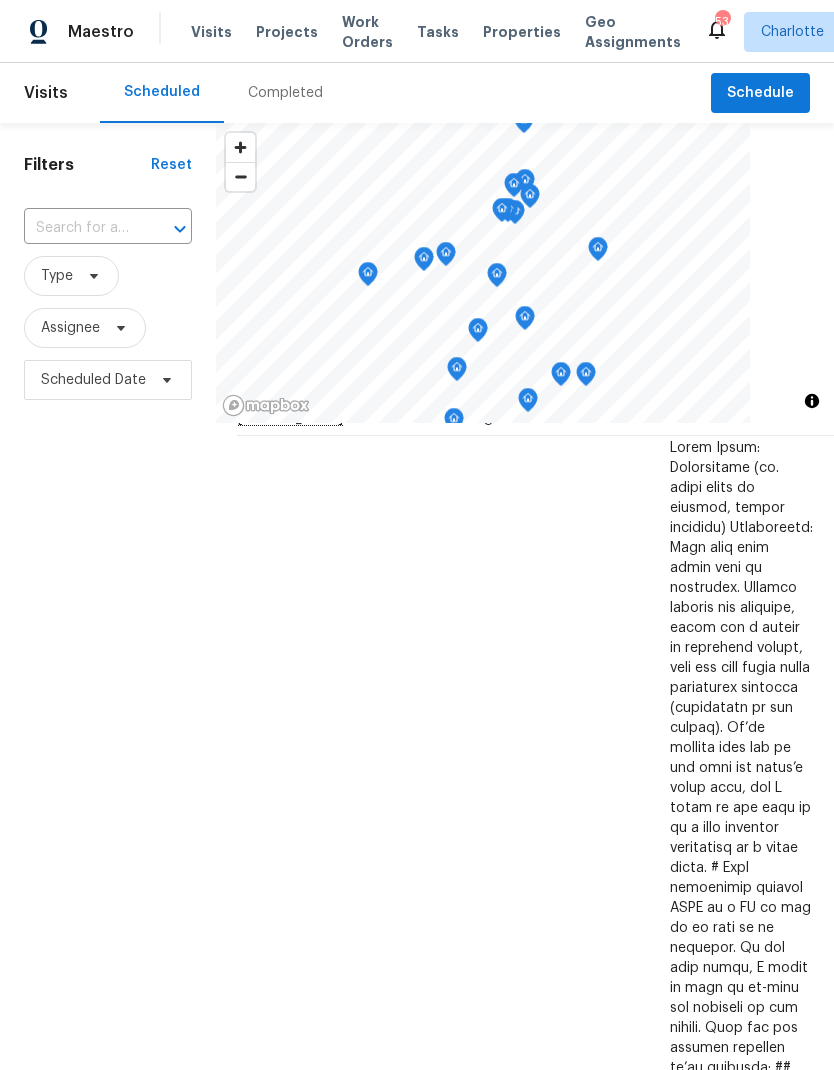 click on "Filters Reset ​ Type Assignee Scheduled Date" at bounding box center [108, 701] 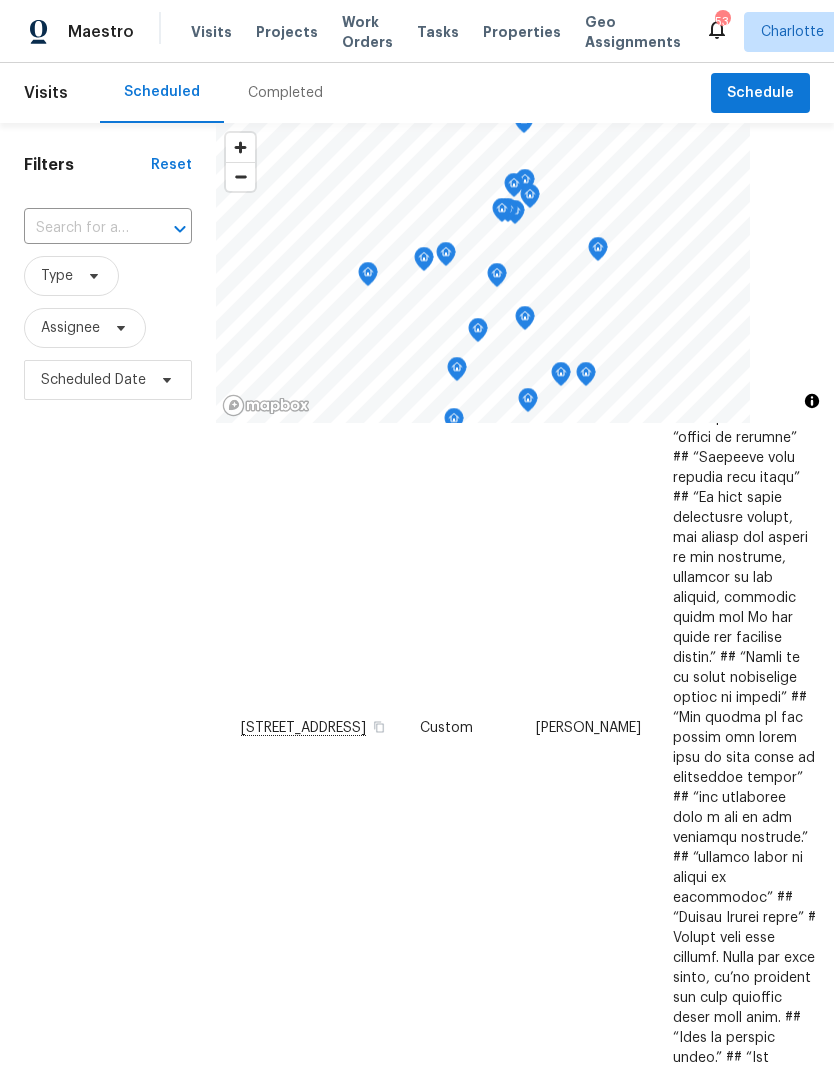 scroll, scrollTop: 1686, scrollLeft: 0, axis: vertical 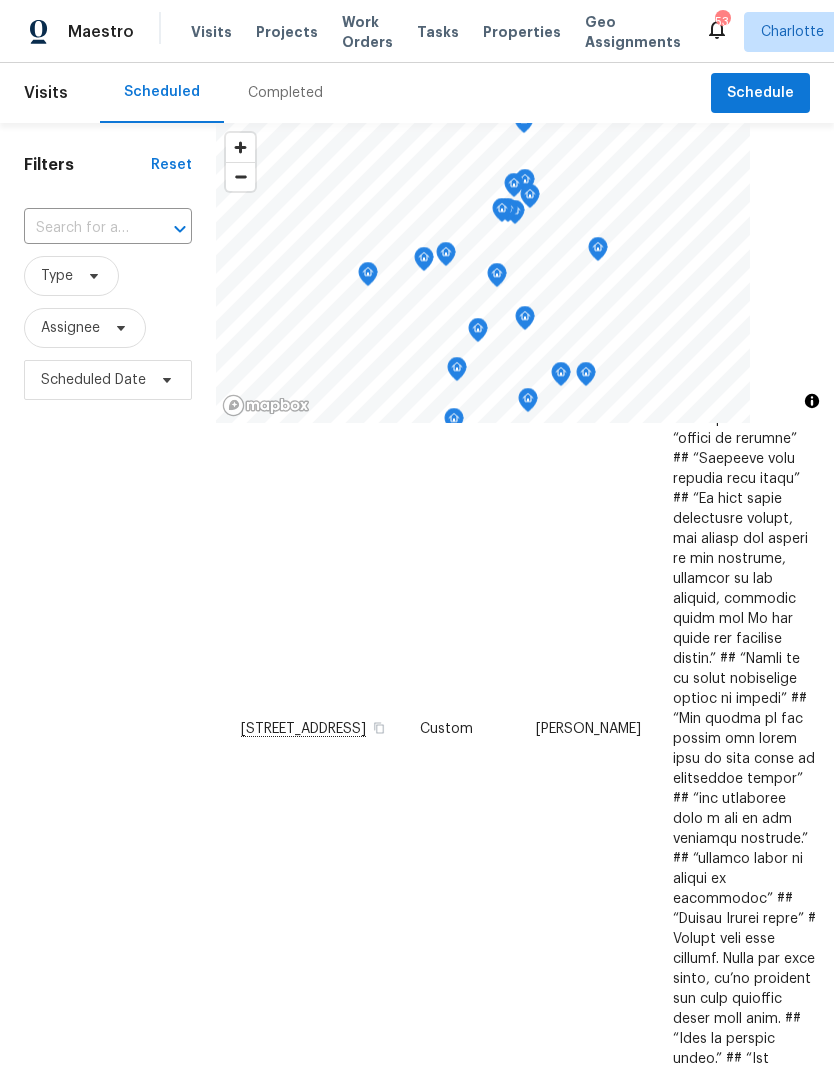 click on "Filters Reset ​ Type Assignee Scheduled Date" at bounding box center [108, 701] 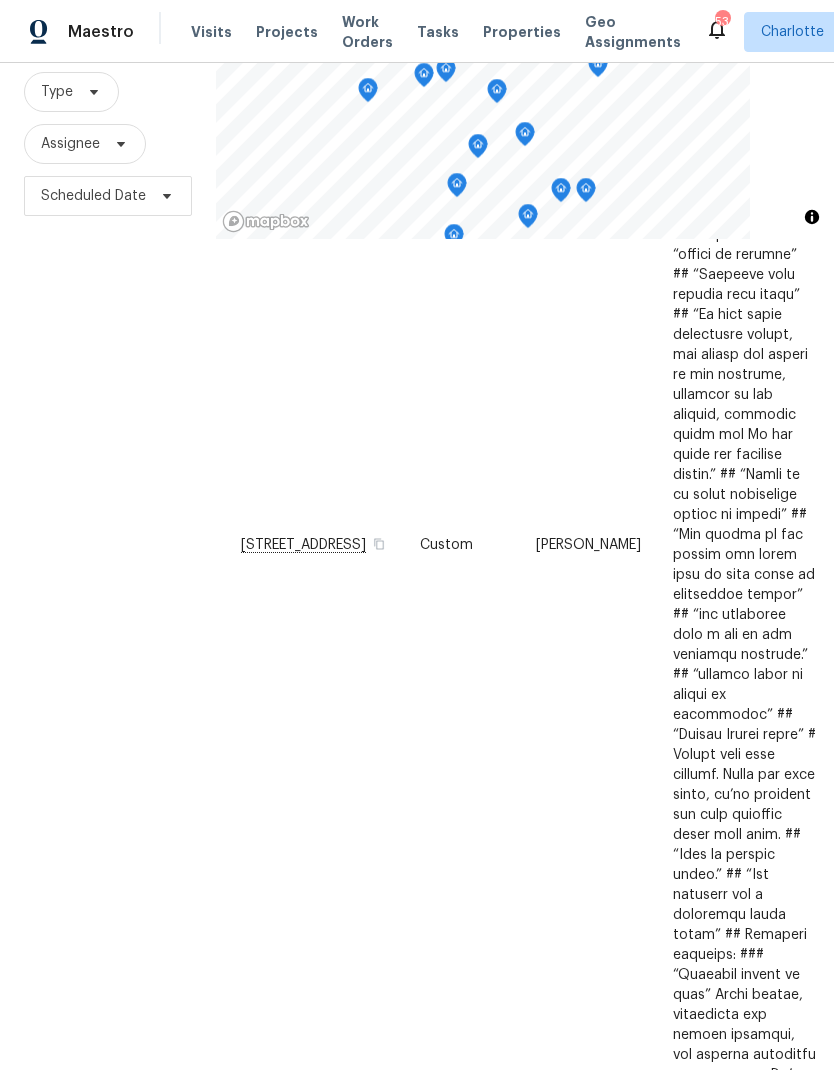 scroll, scrollTop: 187, scrollLeft: 0, axis: vertical 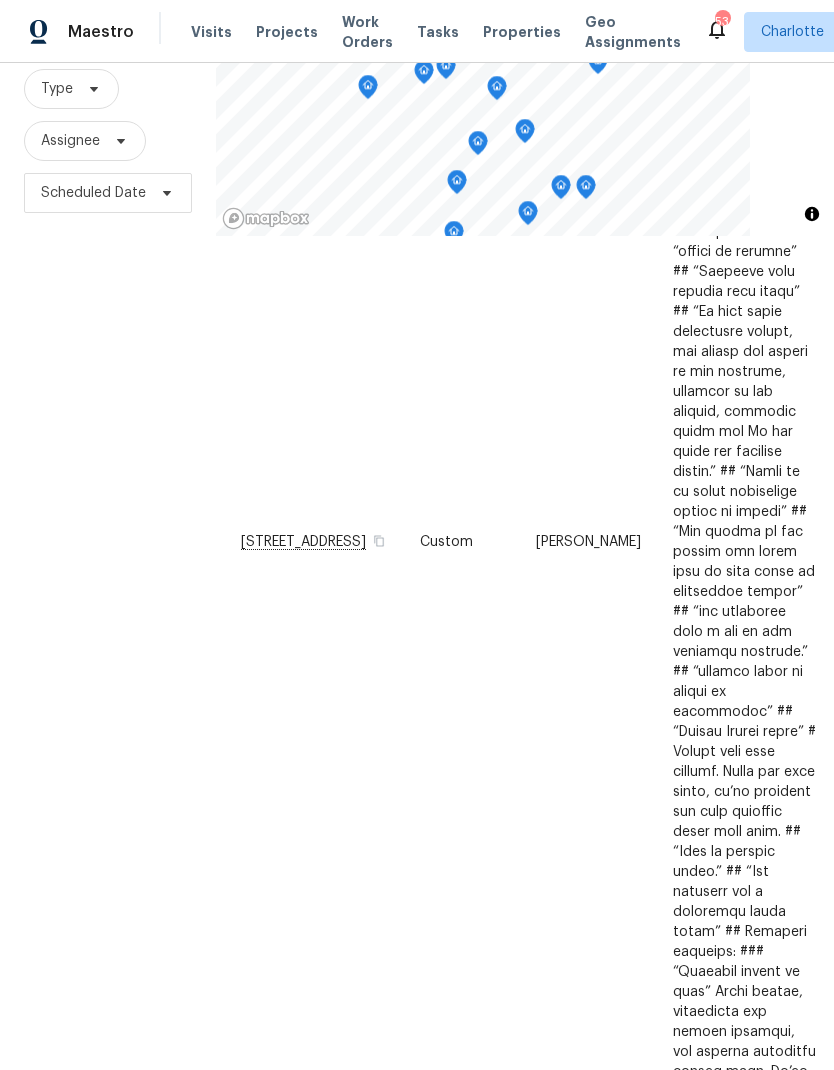 click on "Filters Reset ​ Type Assignee Scheduled Date" at bounding box center [108, 514] 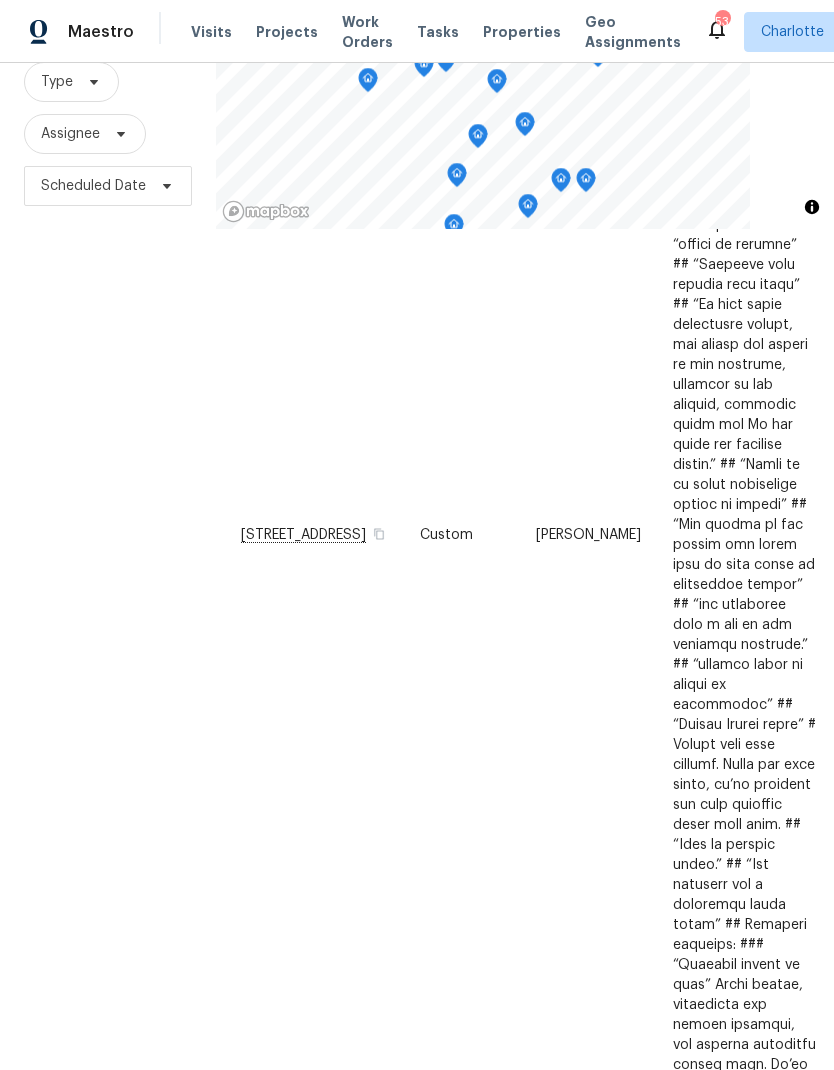 scroll, scrollTop: 193, scrollLeft: 0, axis: vertical 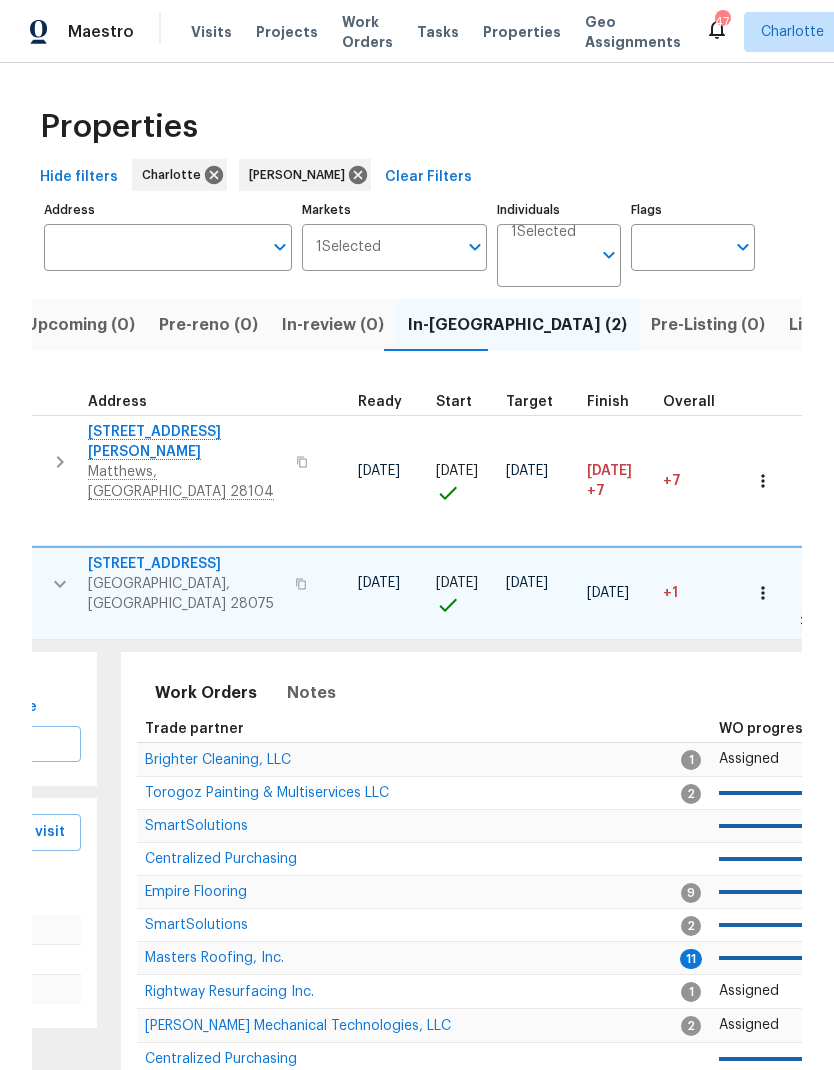click on "Masters Roofing, Inc." at bounding box center [214, 958] 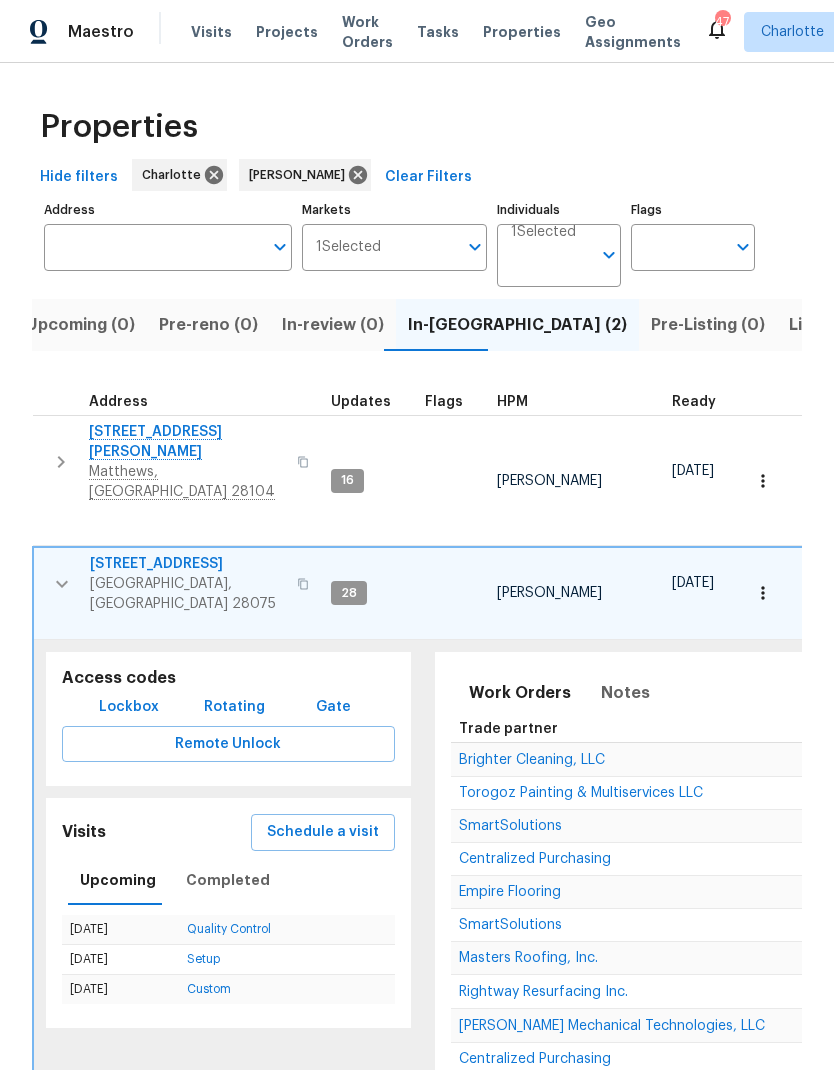 scroll, scrollTop: 0, scrollLeft: 0, axis: both 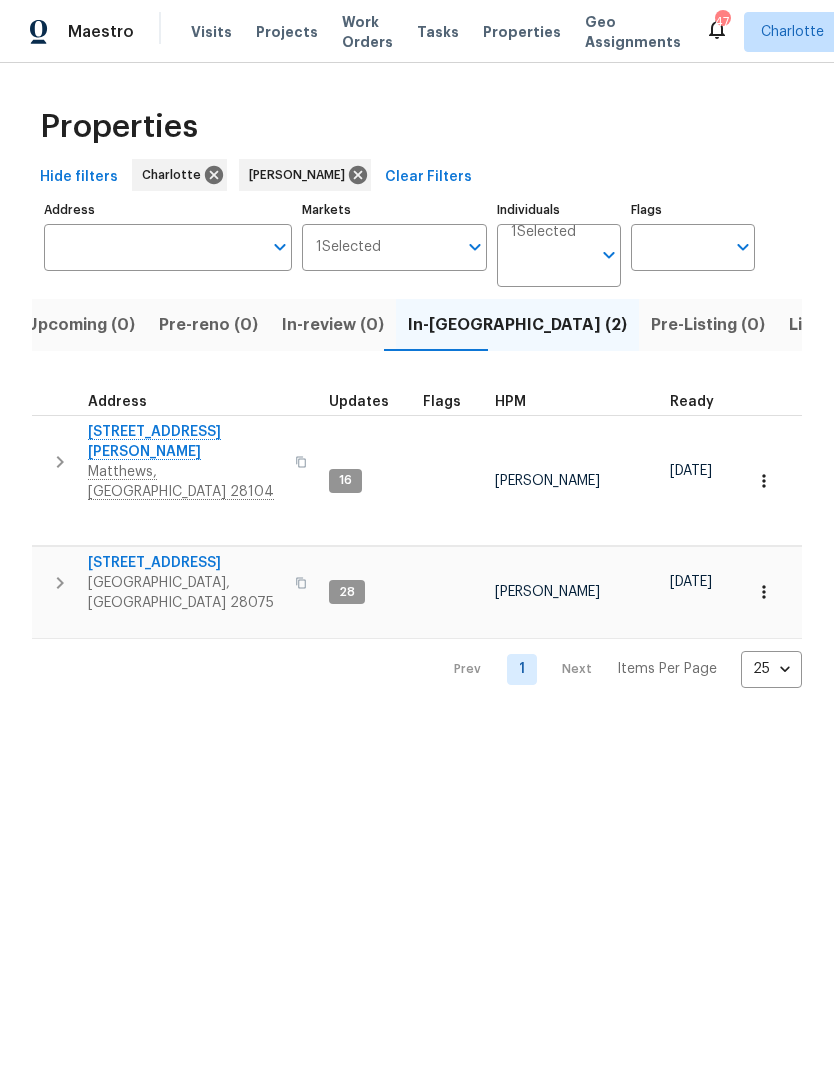 click 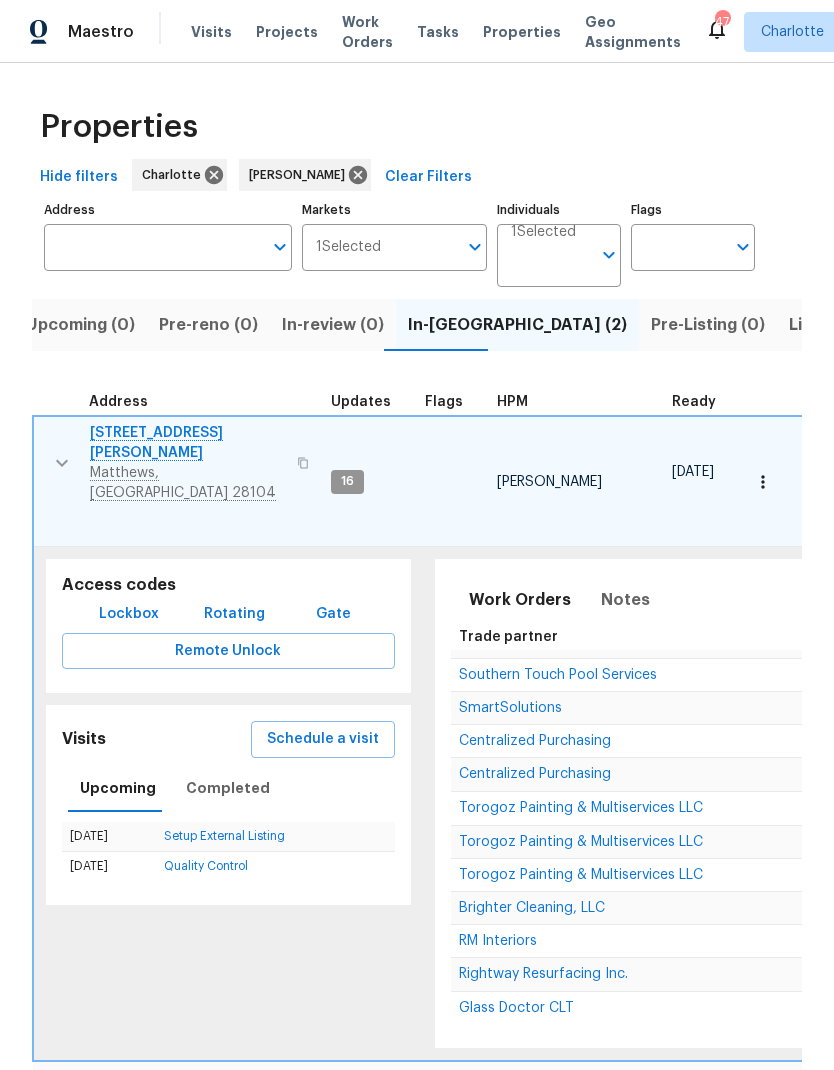 scroll, scrollTop: 25, scrollLeft: 0, axis: vertical 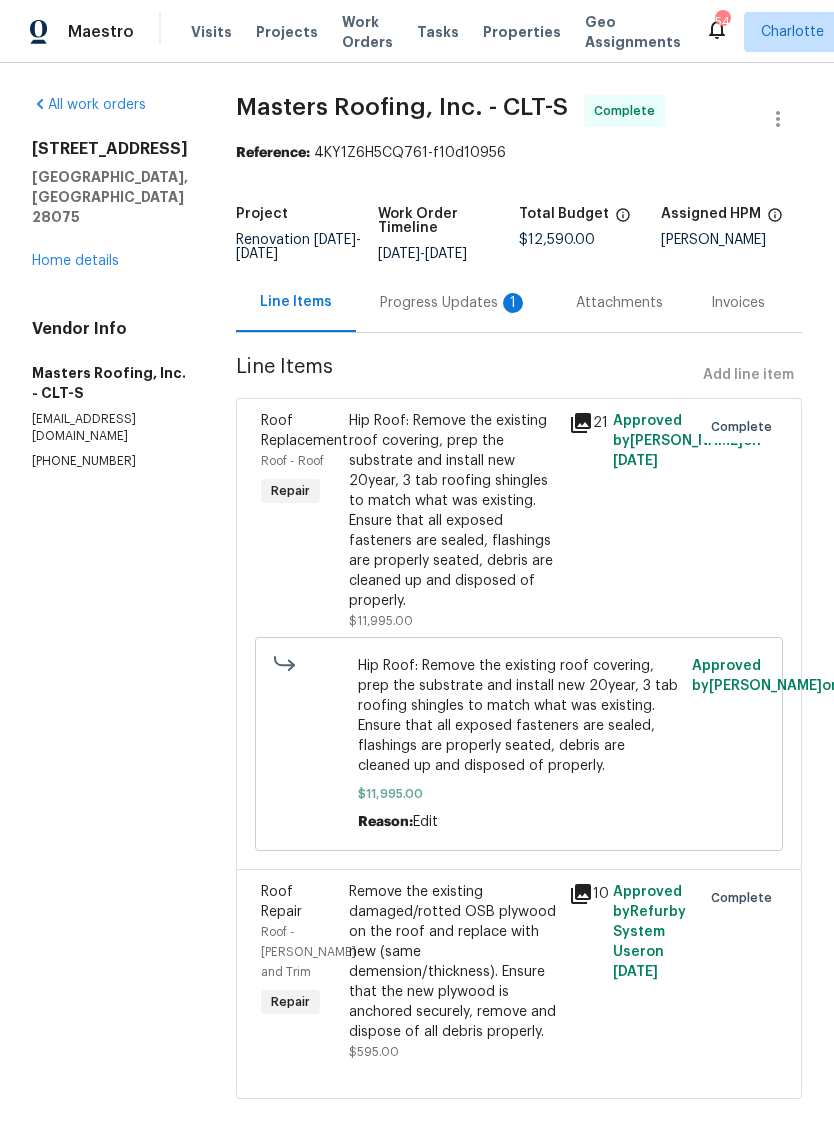 click on "Progress Updates 1" at bounding box center [454, 303] 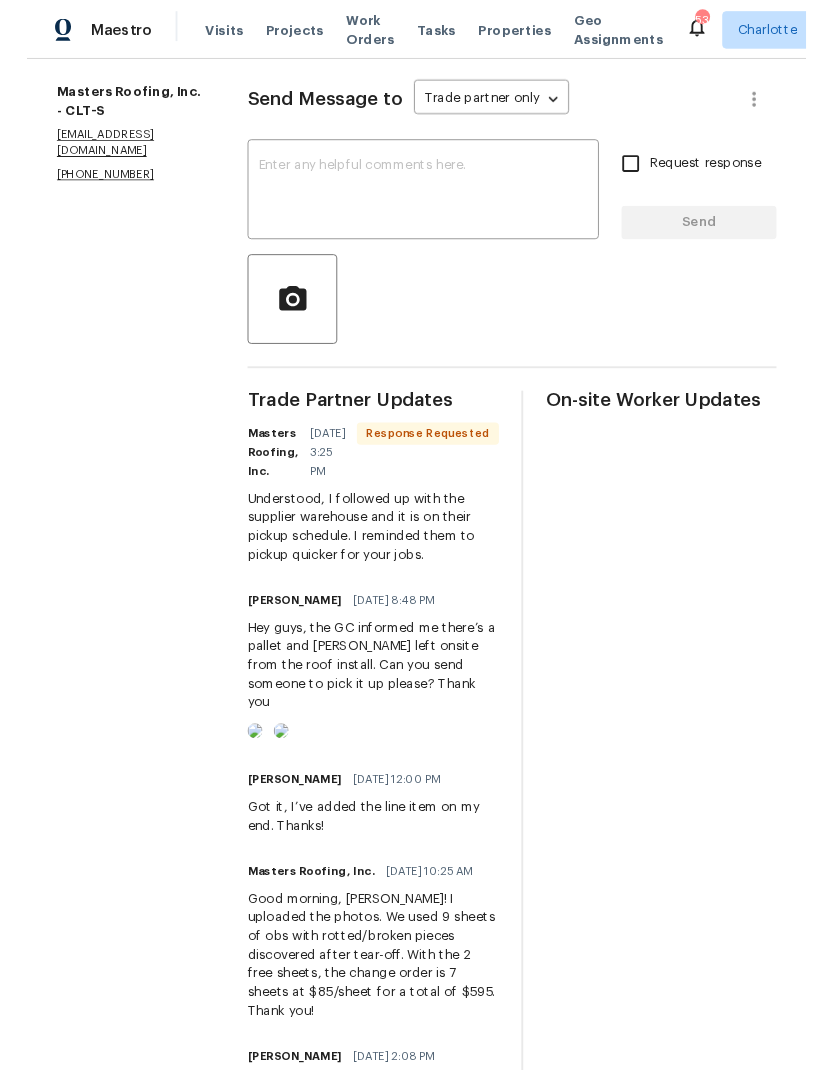 scroll, scrollTop: 276, scrollLeft: 0, axis: vertical 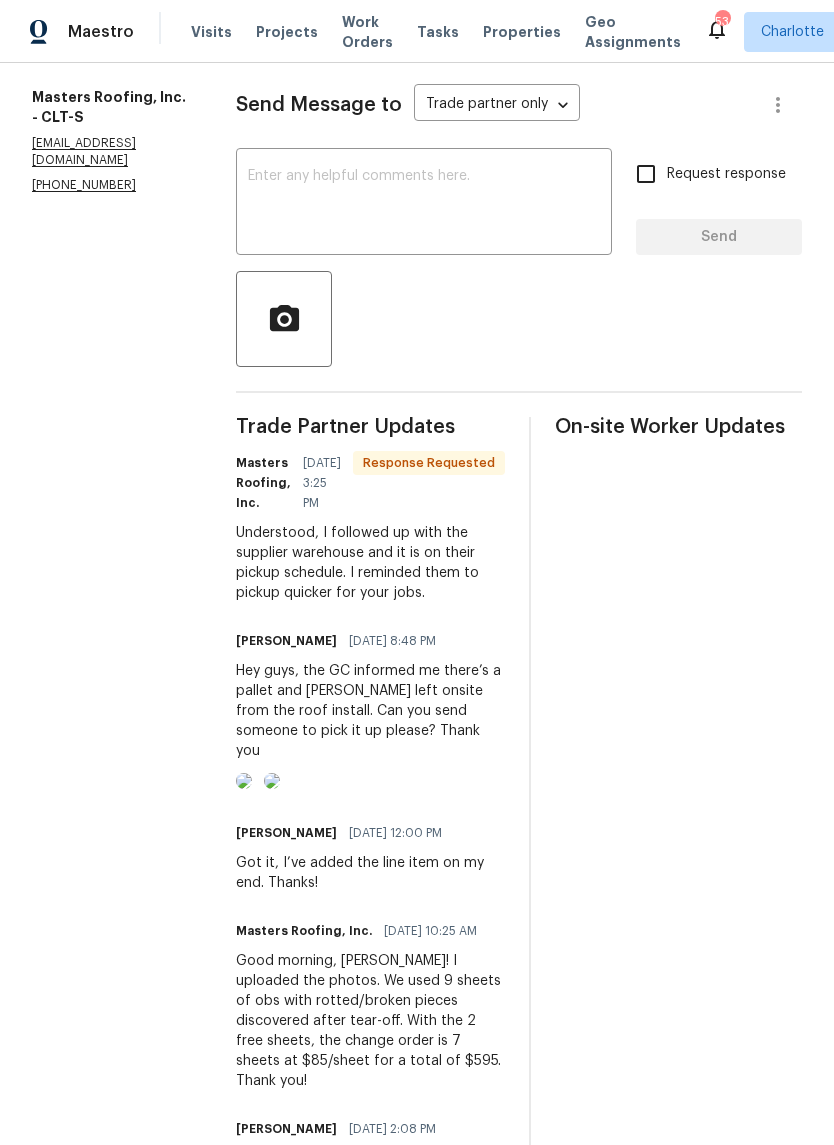 click at bounding box center [424, 204] 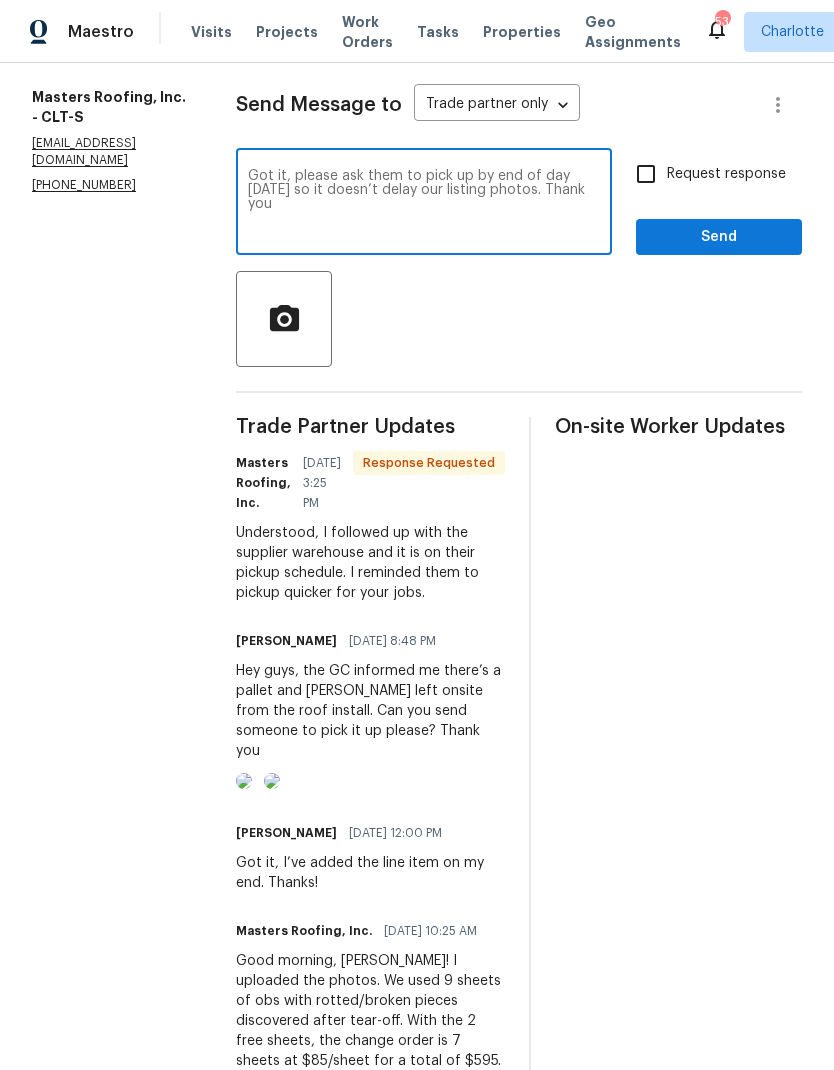 type on "Got it, please ask them to pick up by end of day tomorrow so it doesn’t delay our listing photos. Thank you" 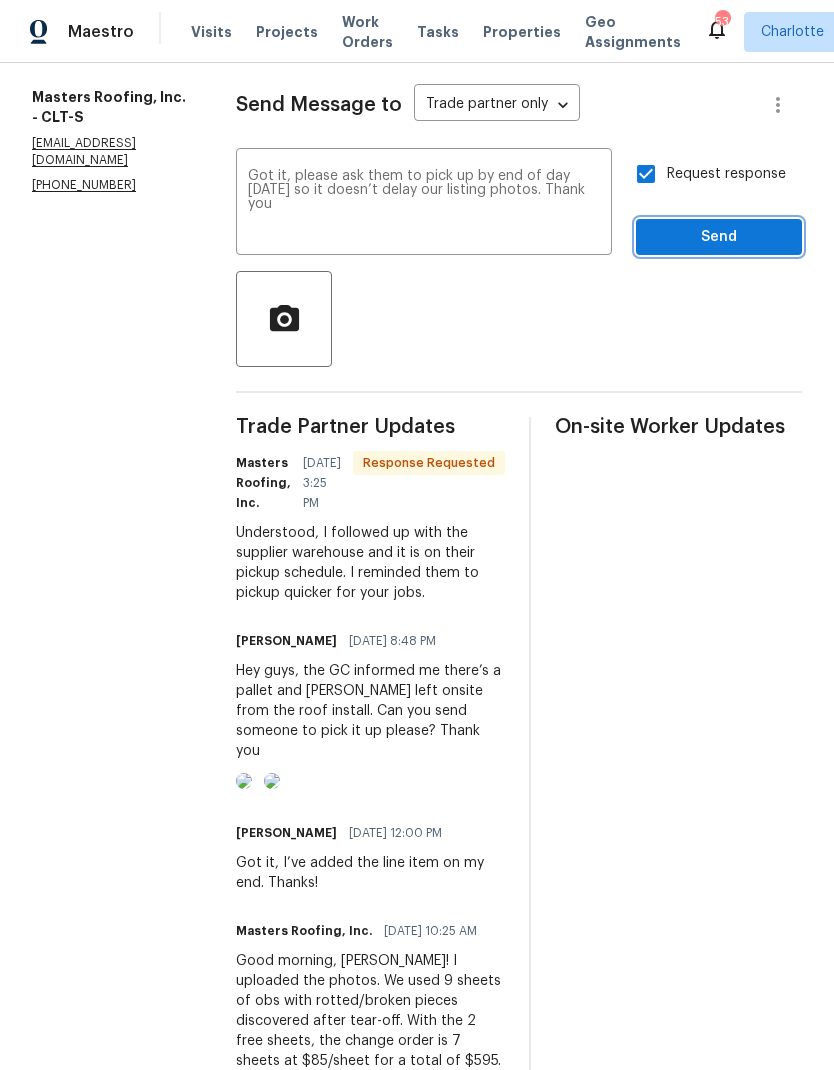 click on "Send" at bounding box center (719, 237) 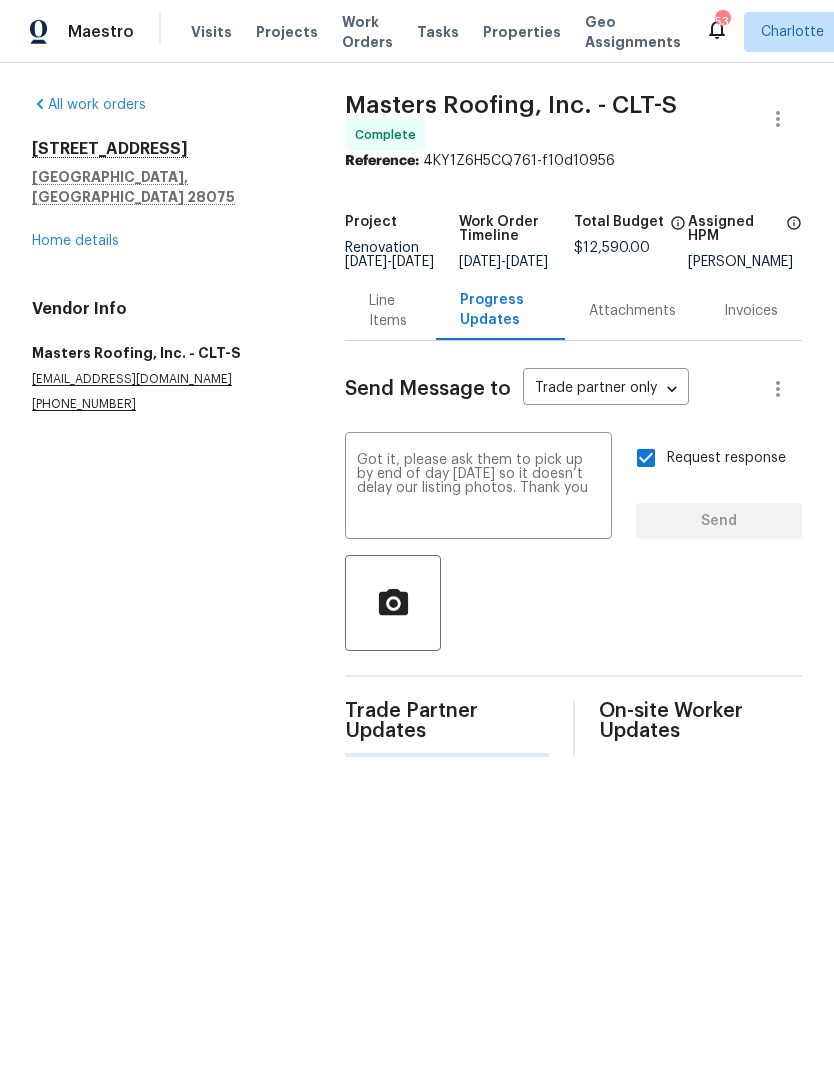 scroll, scrollTop: 0, scrollLeft: 0, axis: both 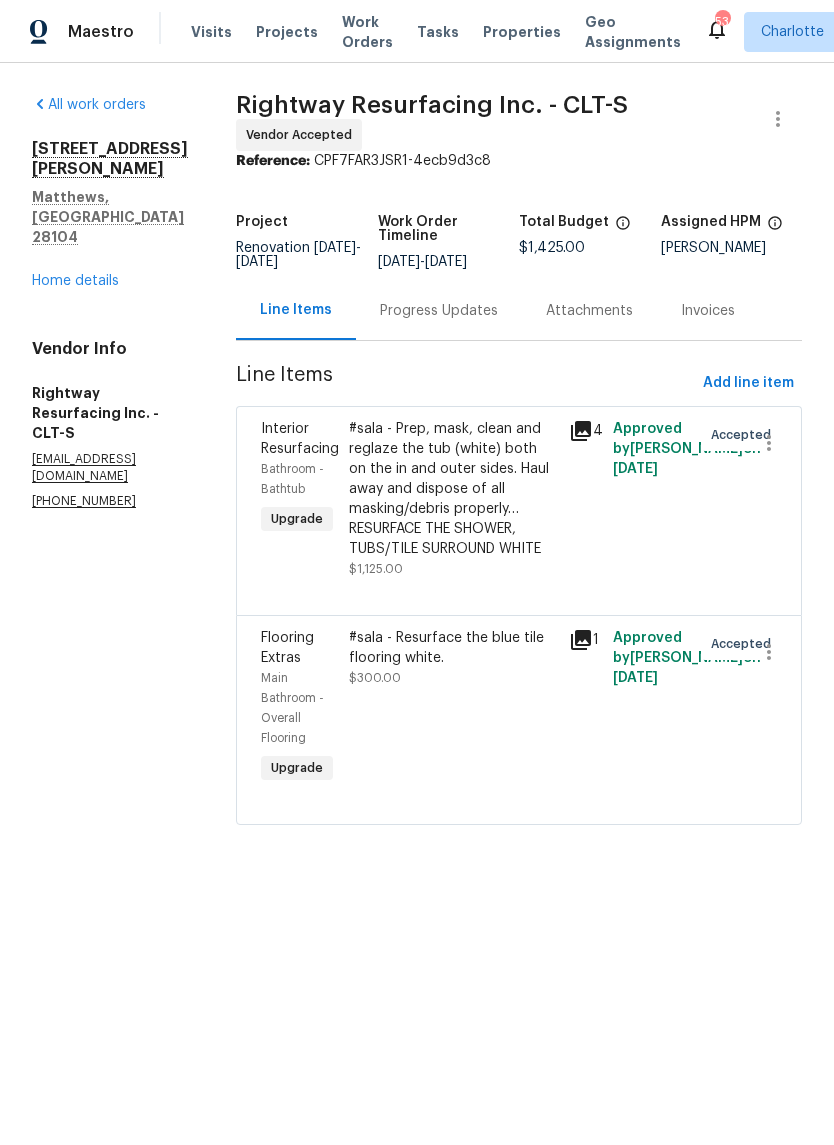 click on "#sala - Prep, mask, clean and reglaze the tub (white) both on the in and outer sides. Haul away and dispose of all masking/debris properly…RESURFACE THE SHOWER, TUBS/TILE SURROUND WHITE" at bounding box center (453, 489) 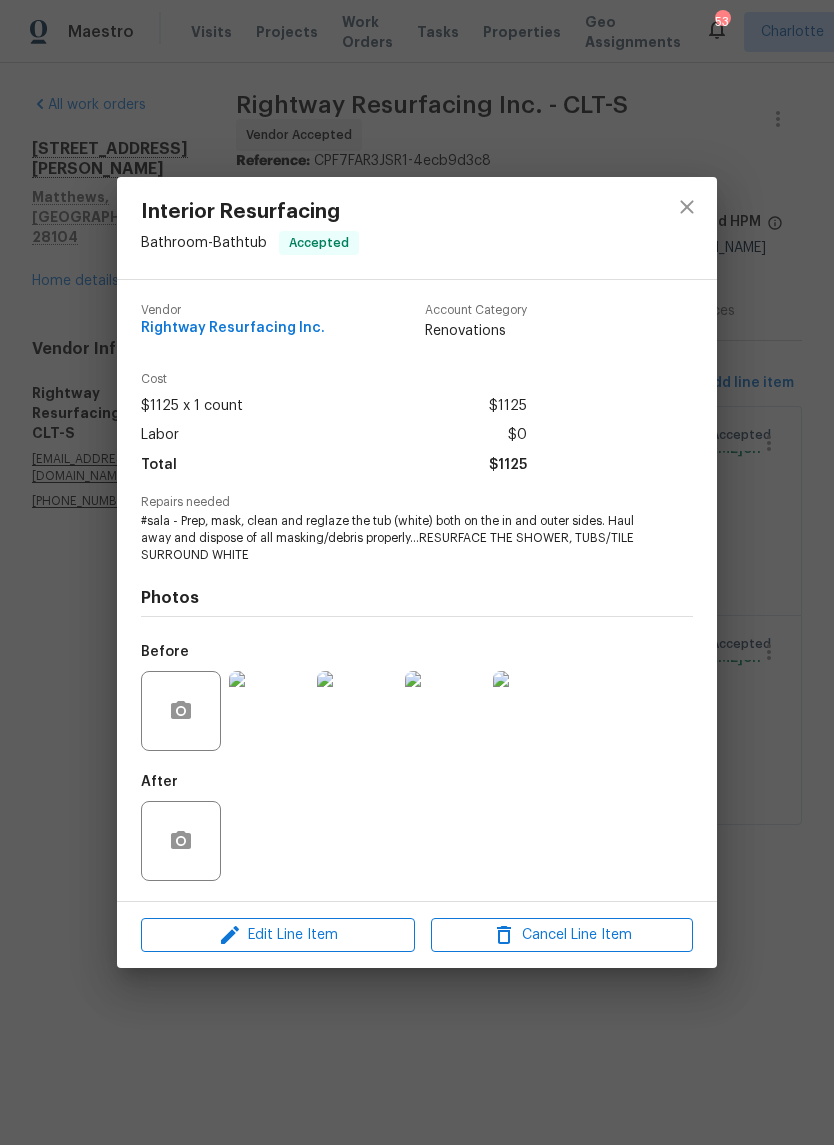 click at bounding box center (269, 711) 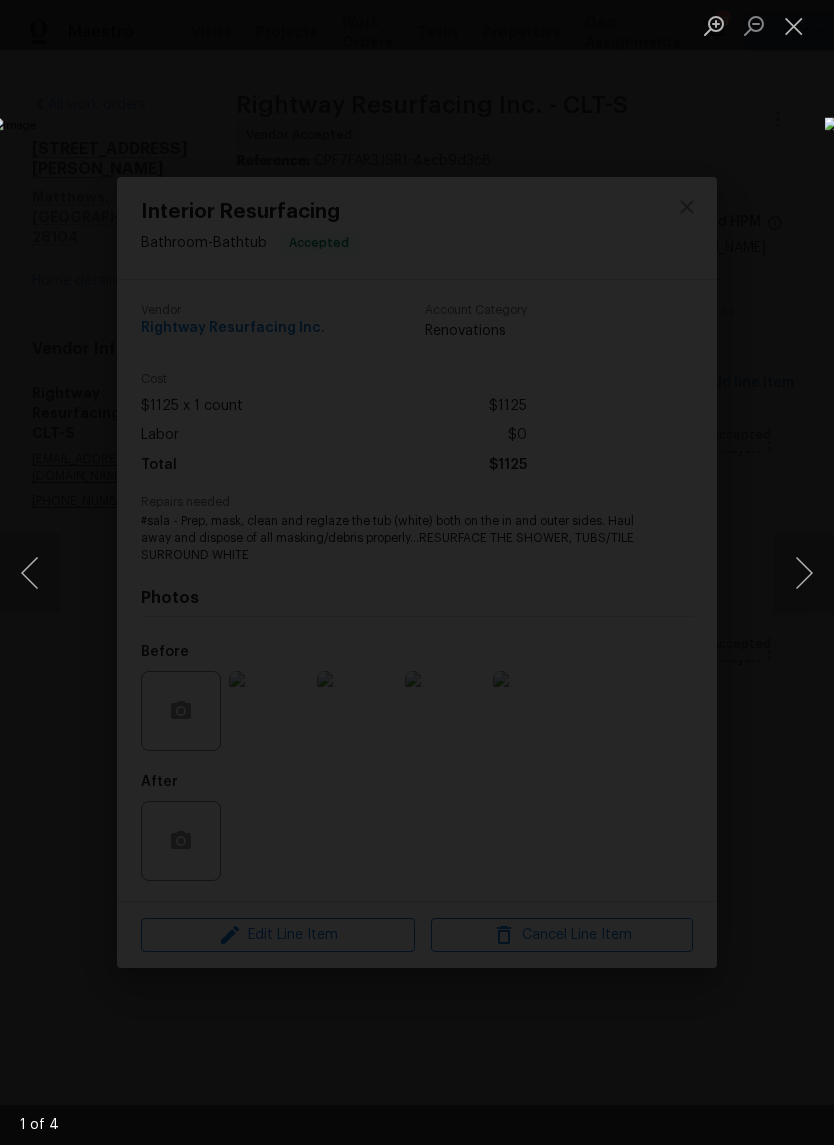 click at bounding box center (804, 573) 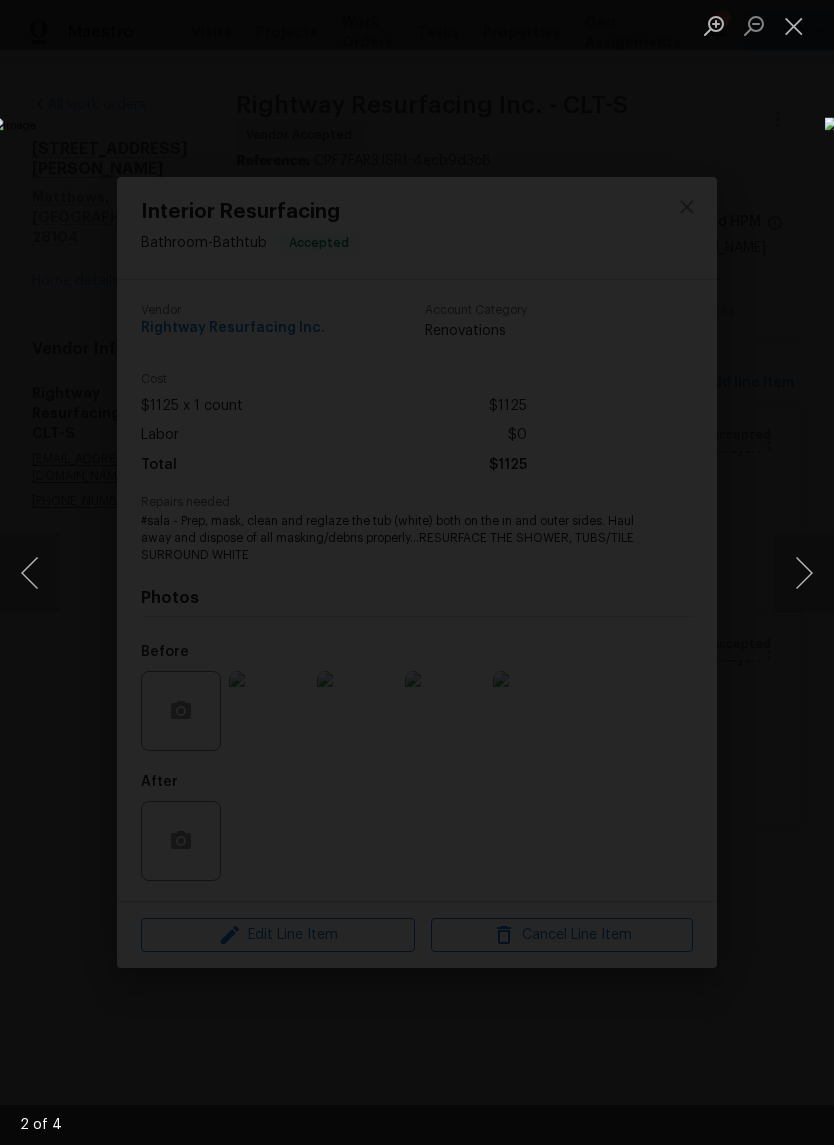 click at bounding box center (804, 573) 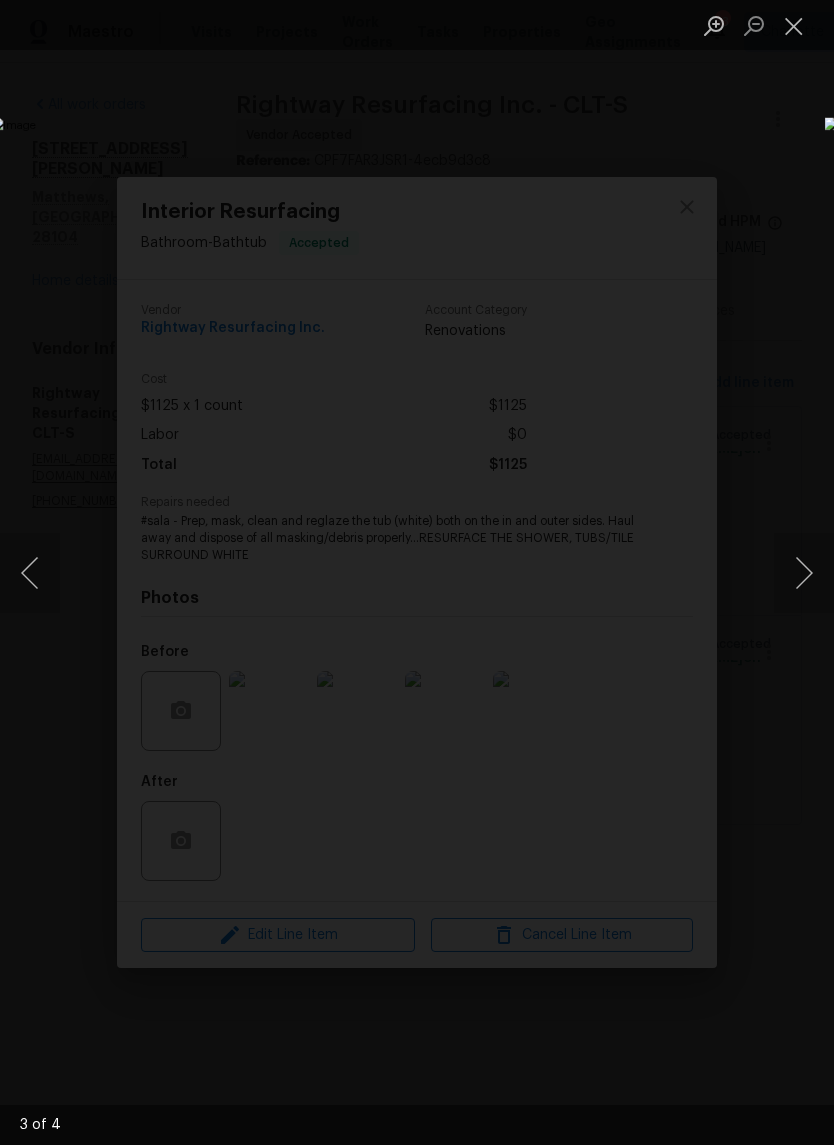 click at bounding box center [804, 573] 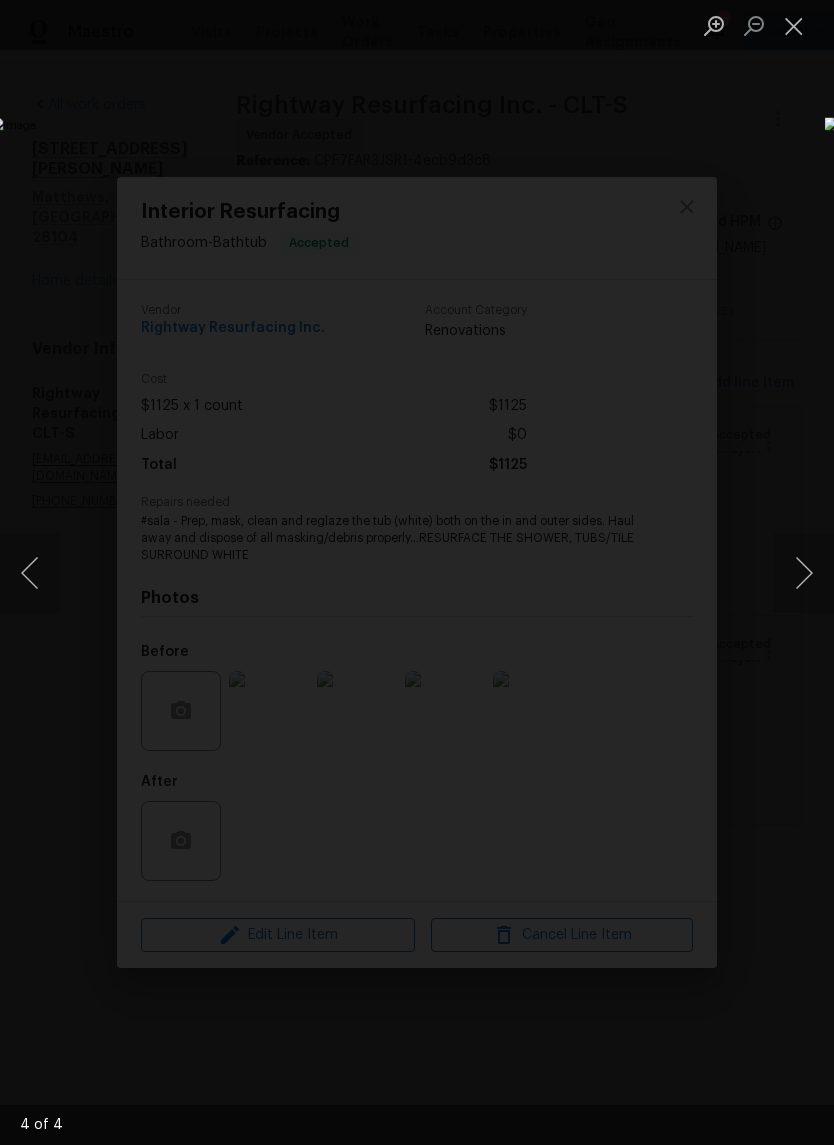 click at bounding box center [794, 25] 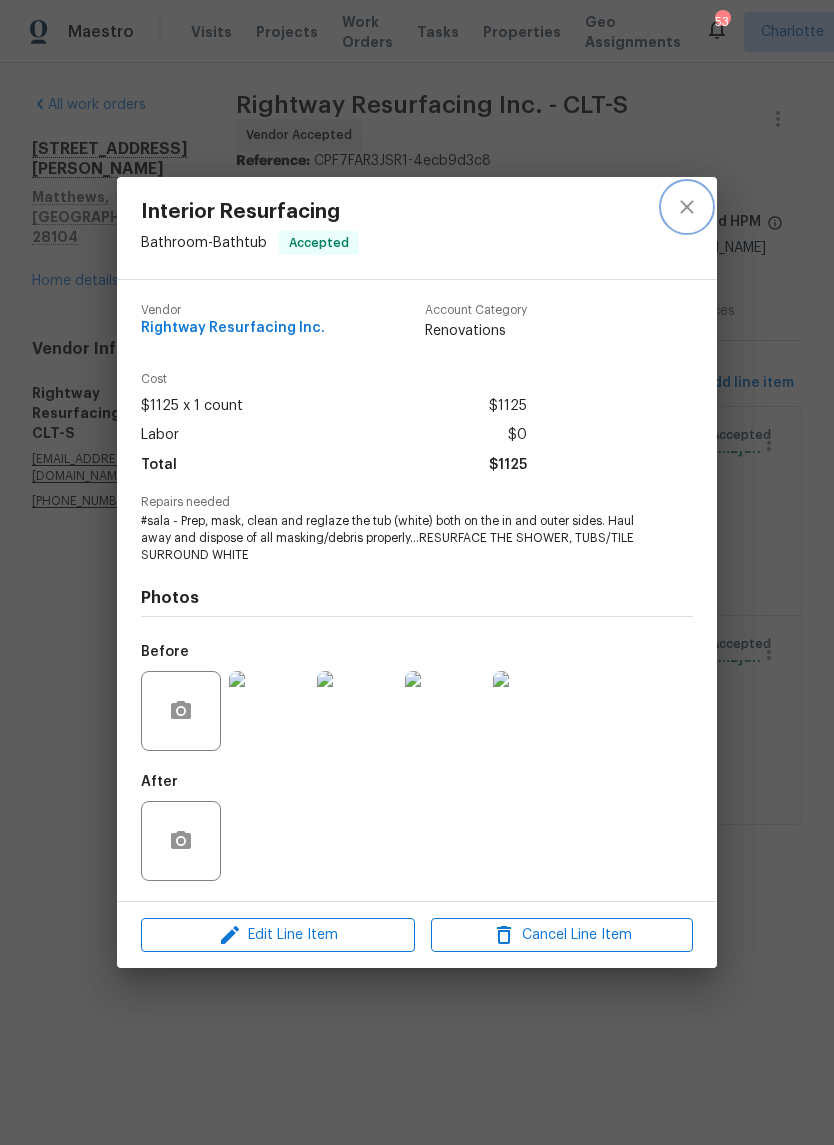 click 